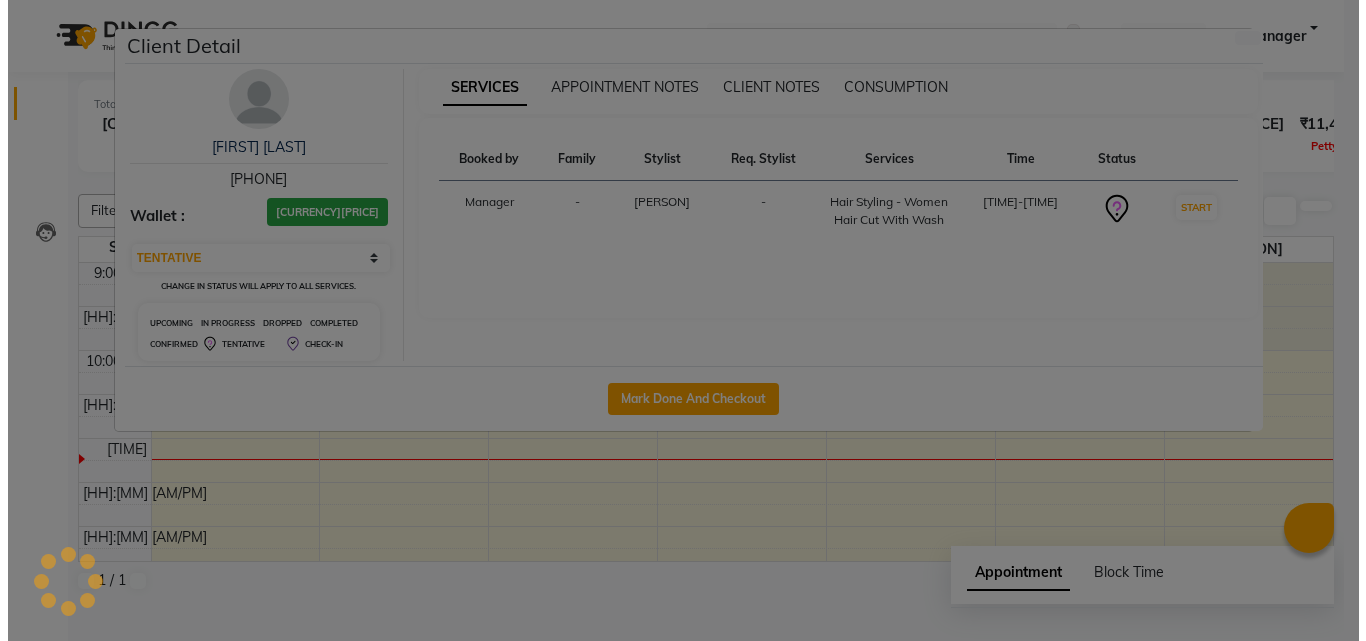 scroll, scrollTop: 0, scrollLeft: 0, axis: both 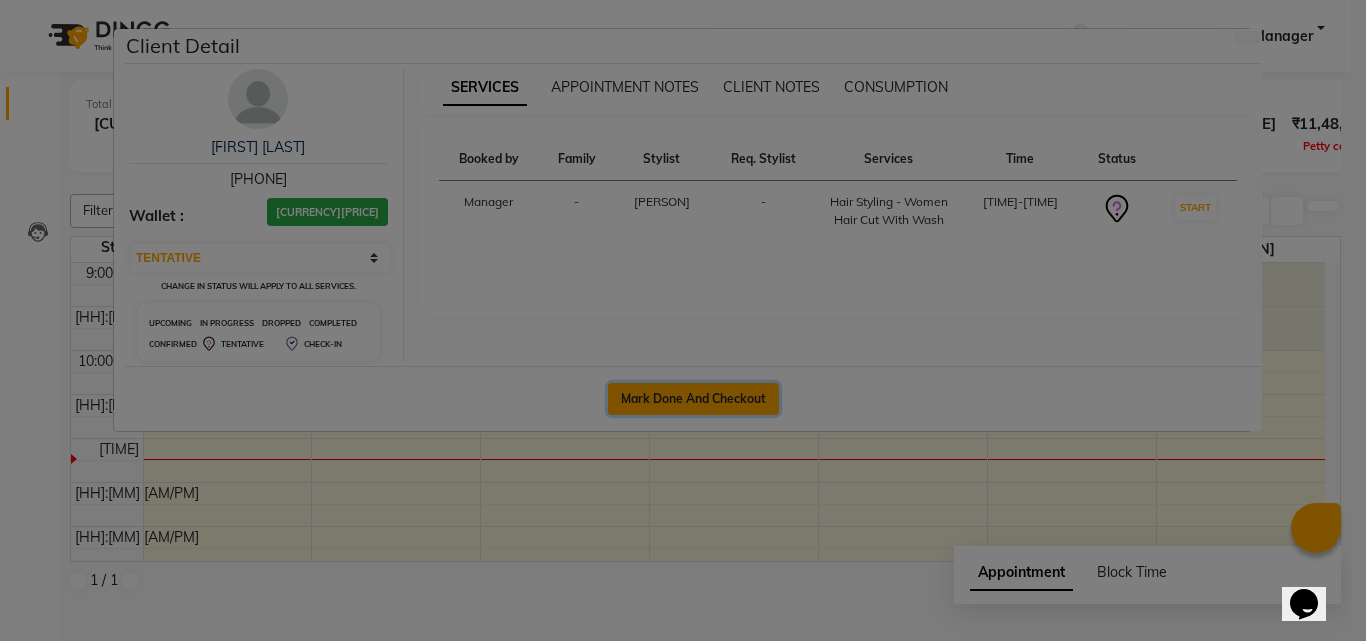 click on "Mark Done And Checkout" at bounding box center (693, 399) 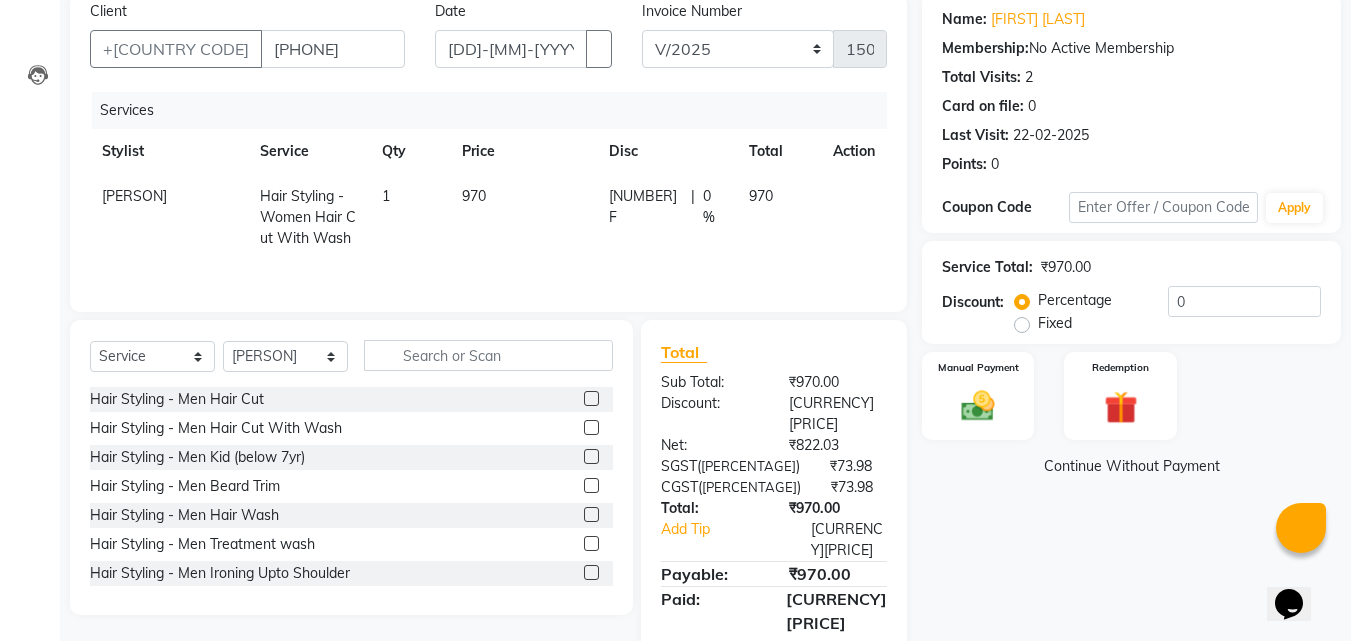 scroll, scrollTop: 160, scrollLeft: 0, axis: vertical 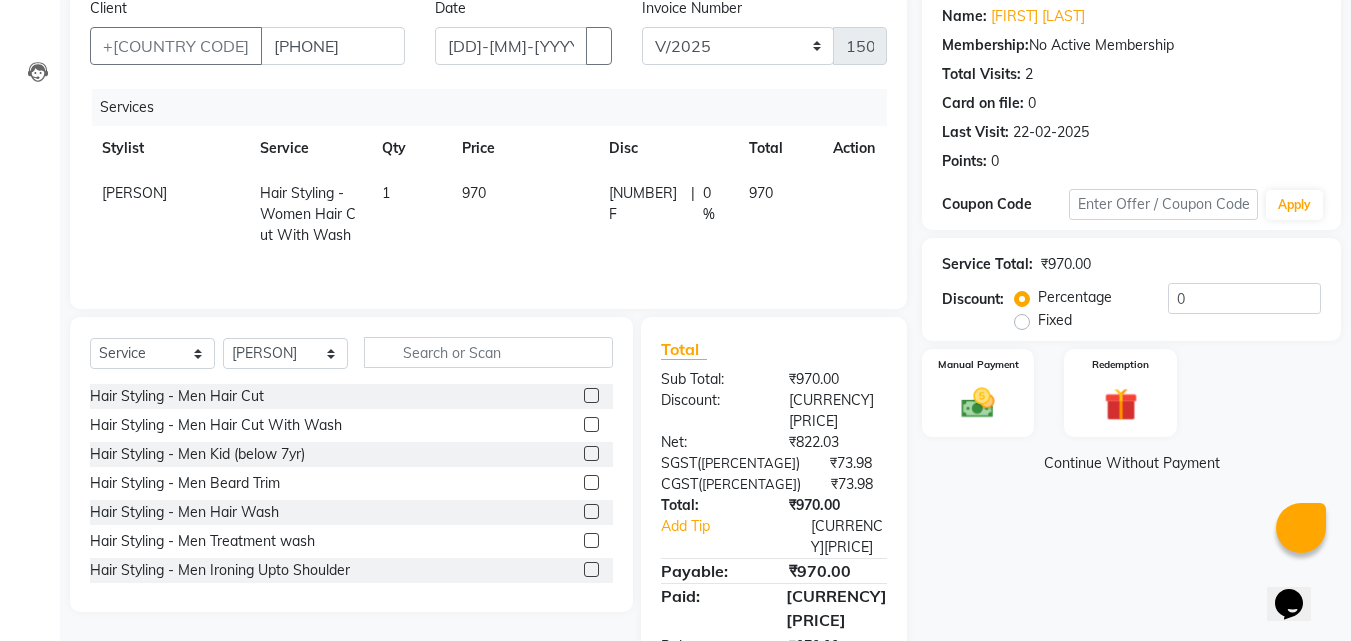 click on "[CURRENCY][PRICE]" at bounding box center (838, 505) 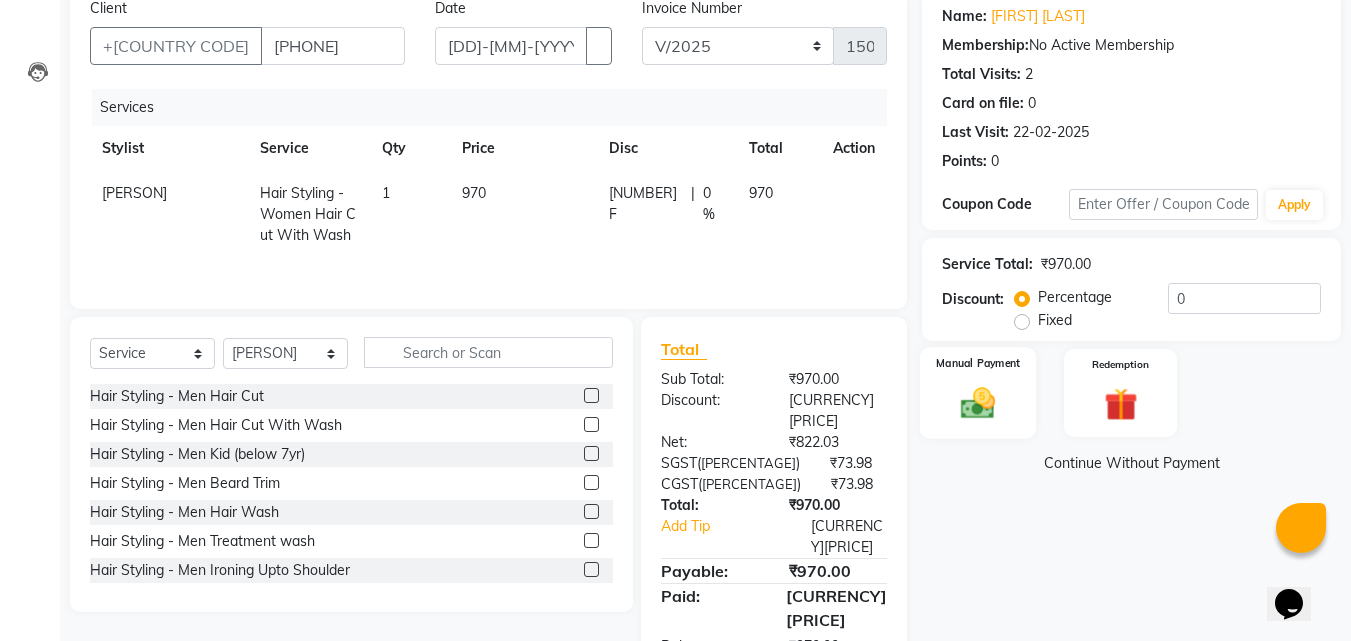 click on "Manual Payment" at bounding box center (978, 393) 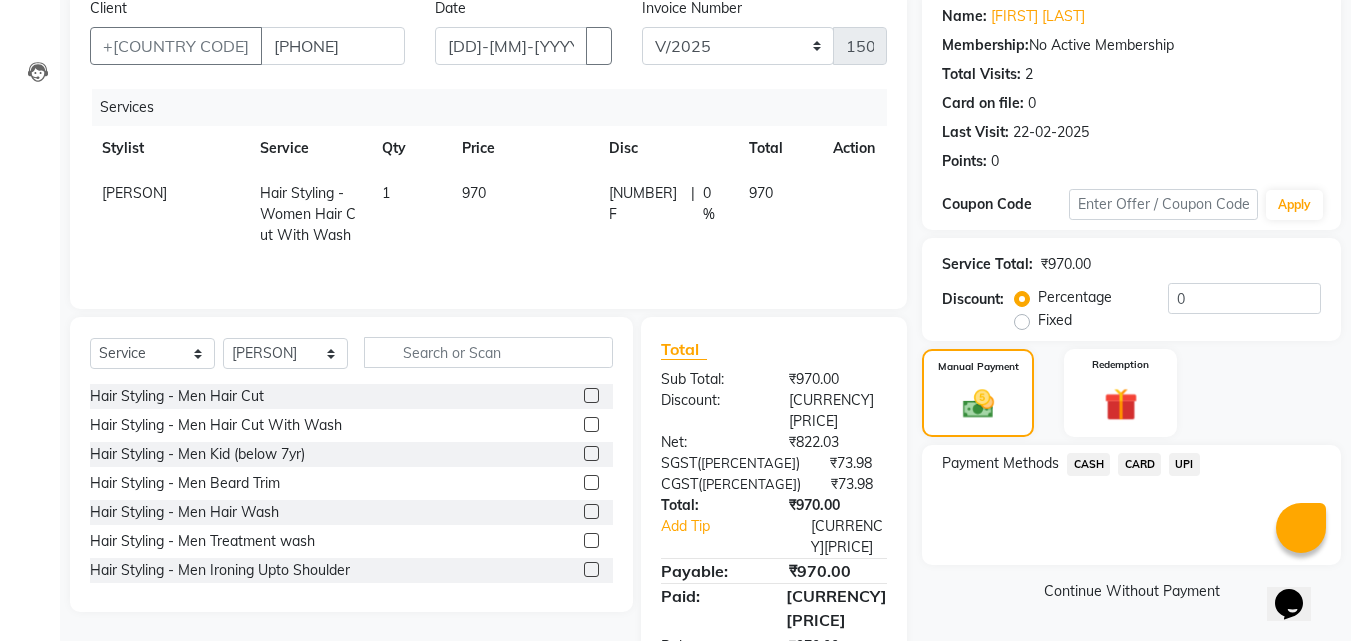 click on "UPI" at bounding box center (1088, 464) 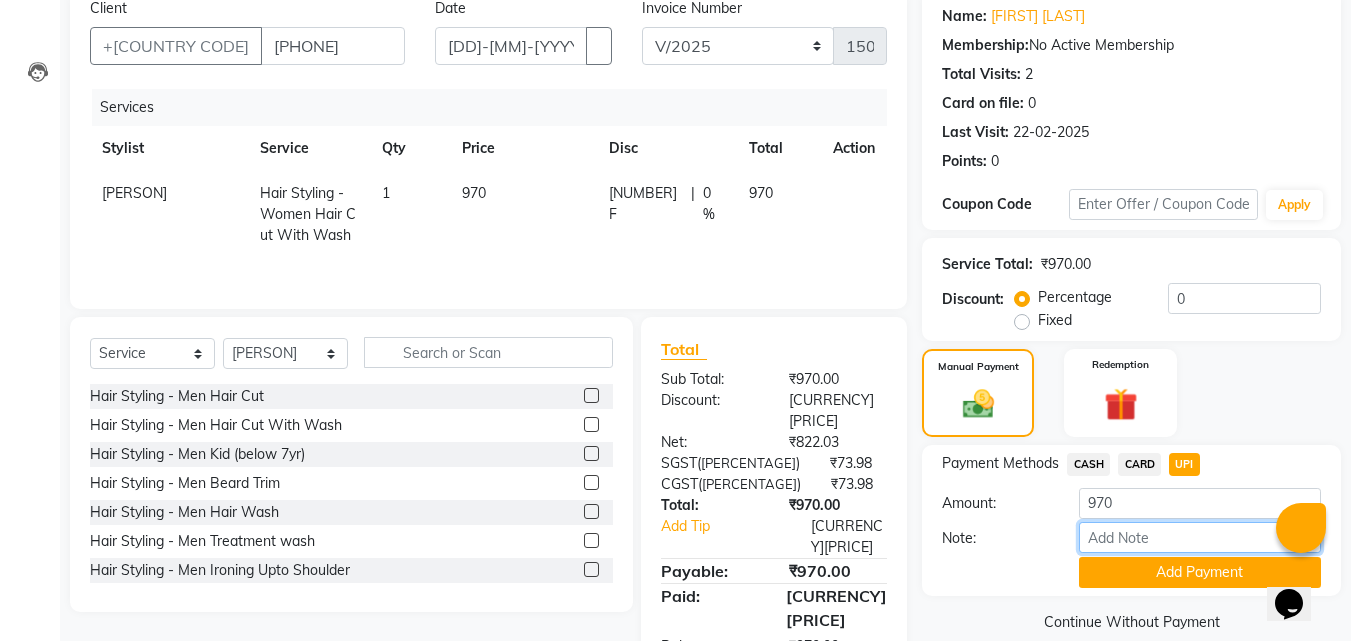 click on "Note:" at bounding box center [1200, 537] 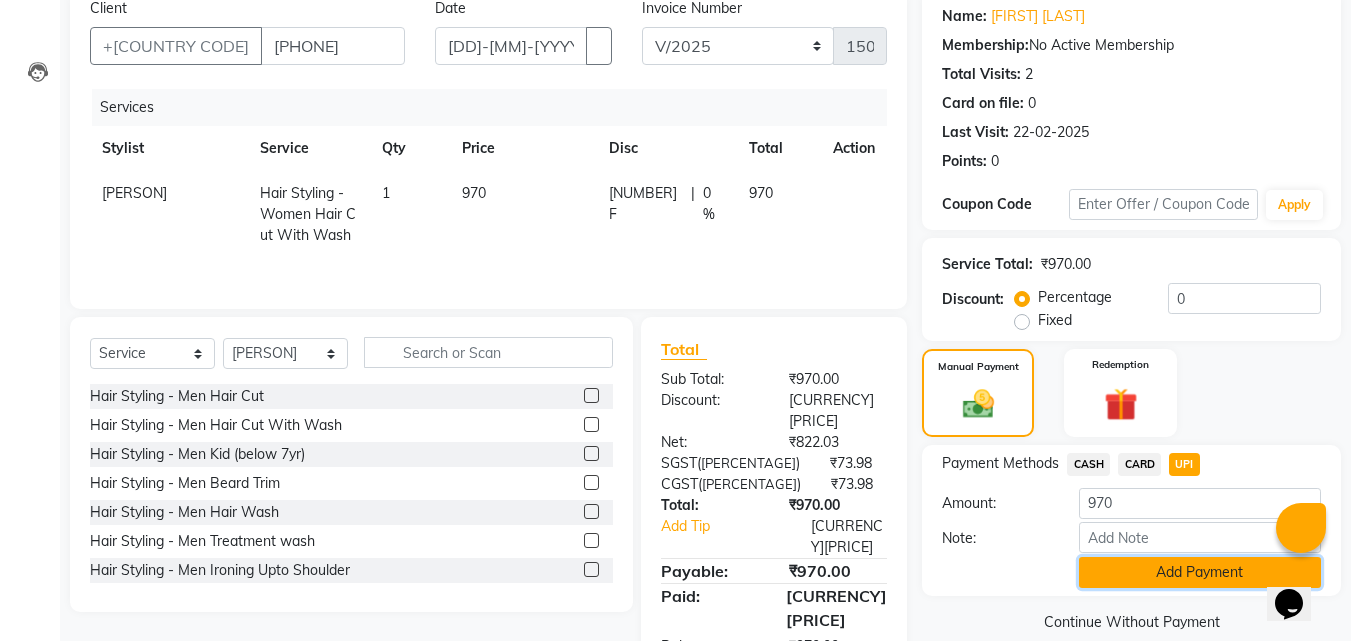 click on "Add Payment" at bounding box center (1200, 572) 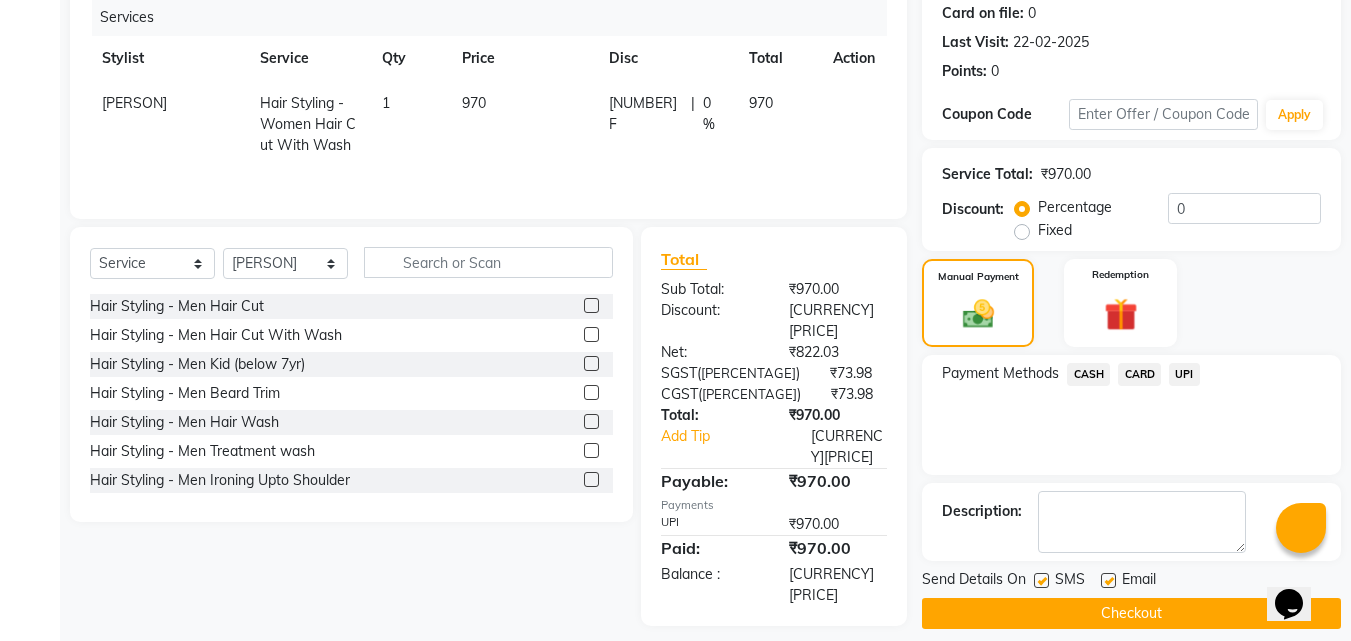 scroll, scrollTop: 275, scrollLeft: 0, axis: vertical 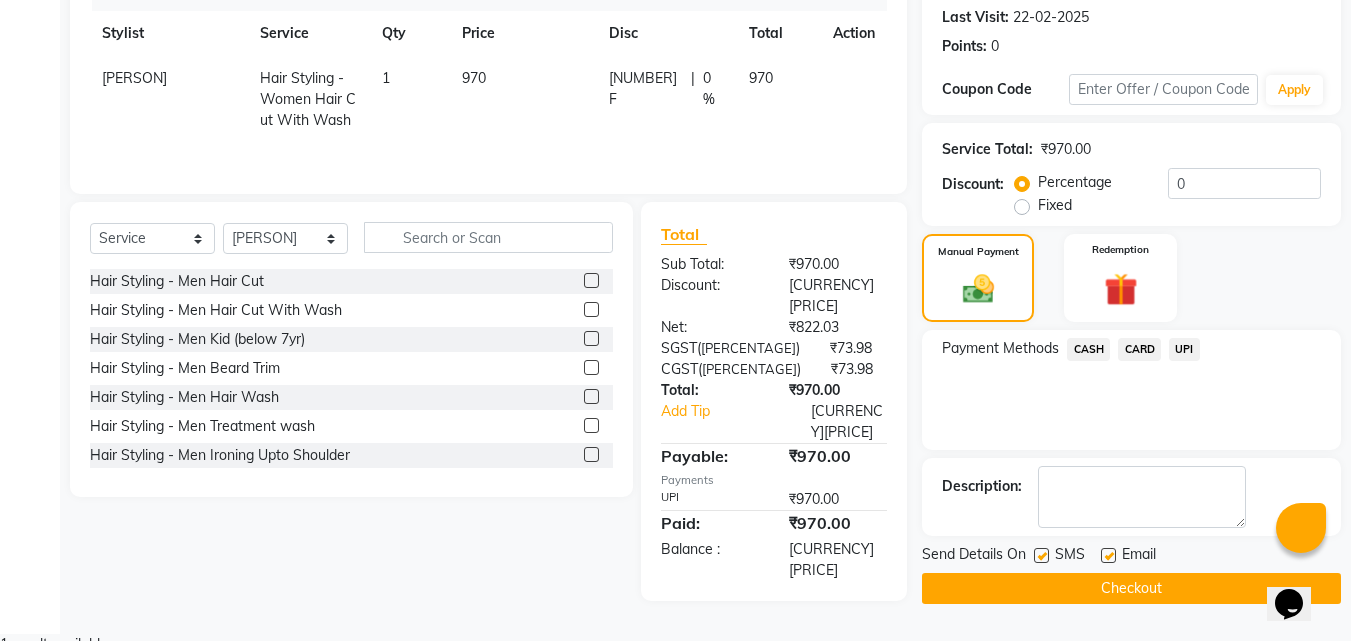 click at bounding box center [1041, 555] 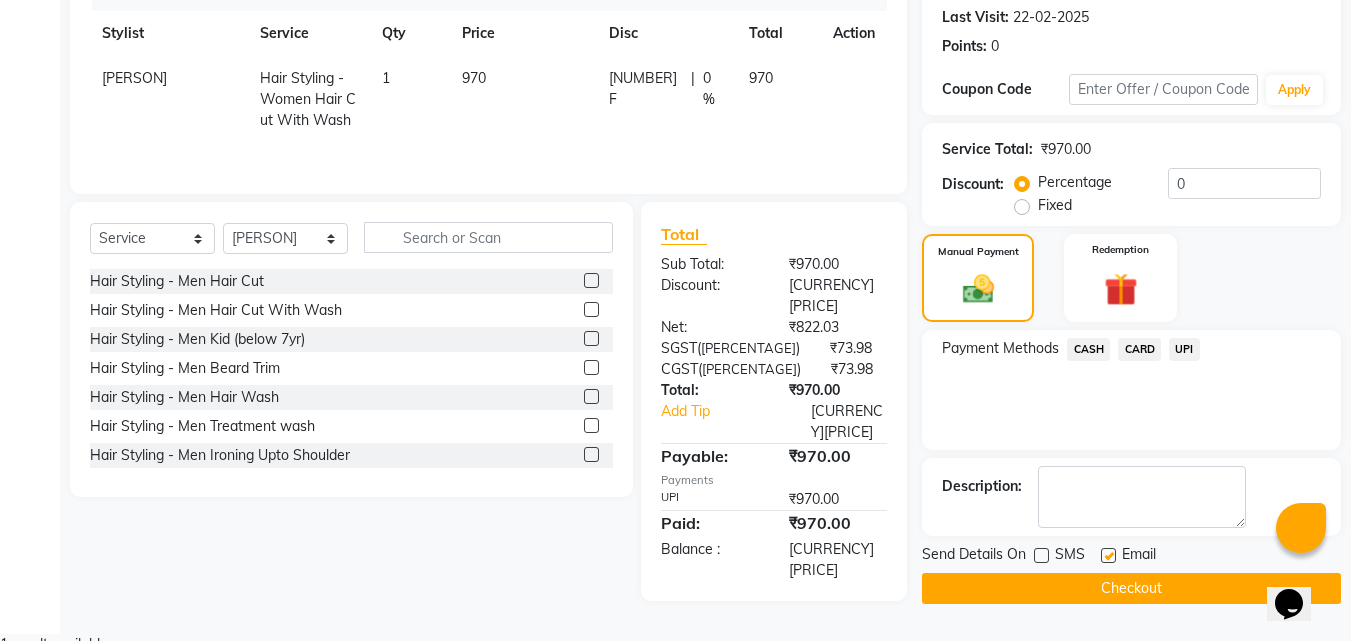 click at bounding box center [1108, 555] 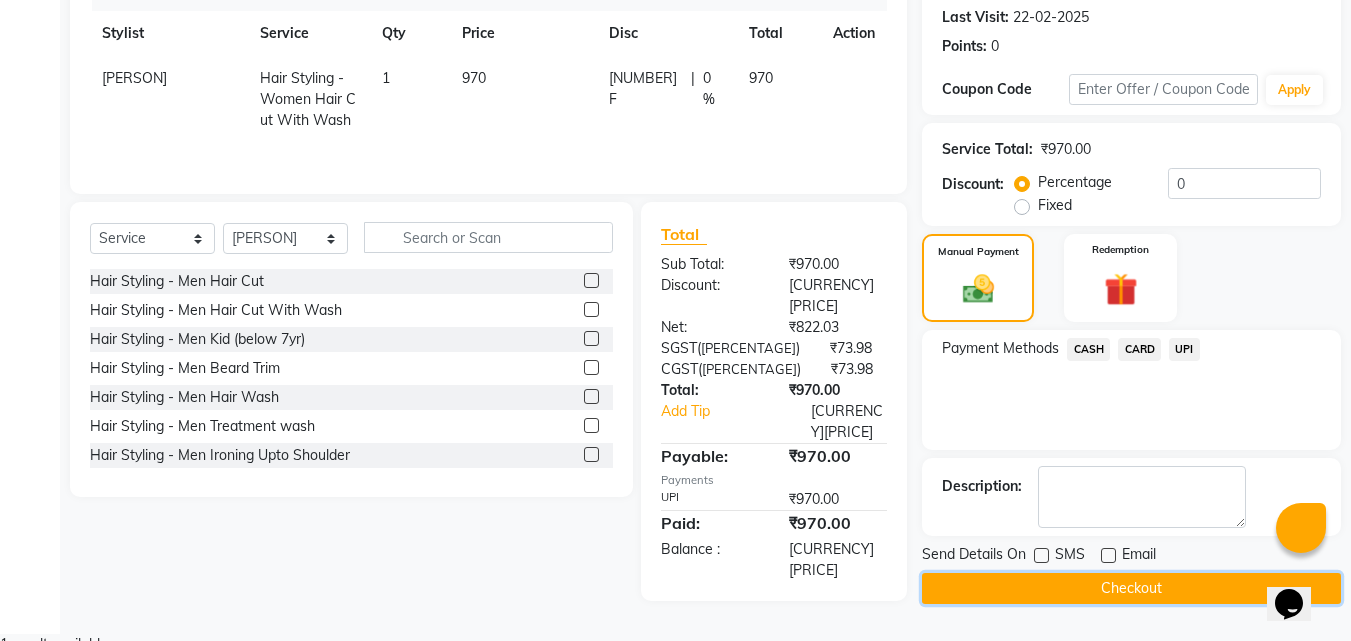 click on "Checkout" at bounding box center (1131, 588) 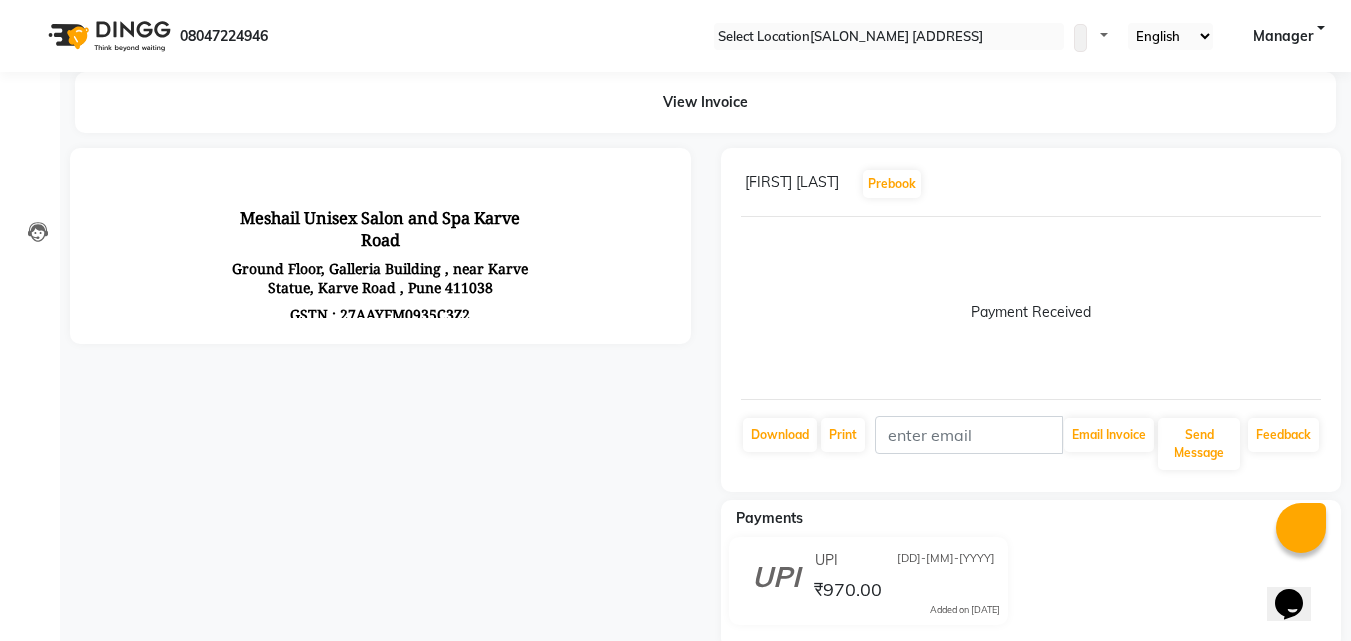 scroll, scrollTop: 0, scrollLeft: 0, axis: both 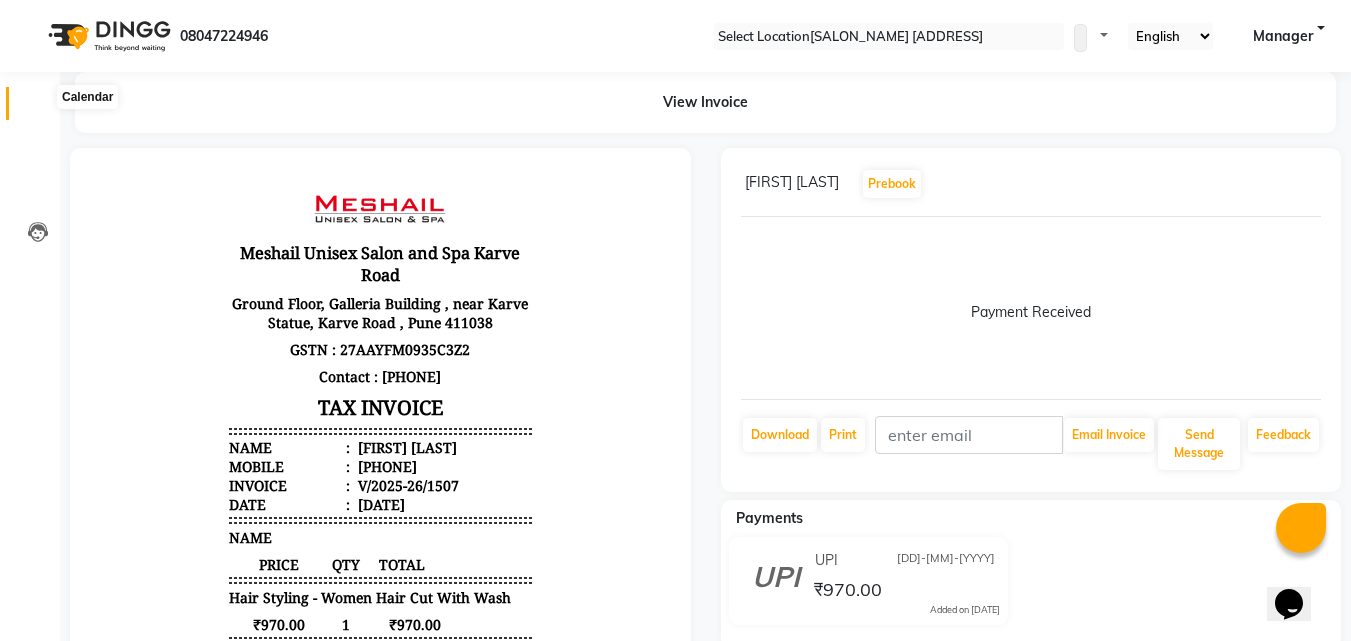 click at bounding box center (37, 108) 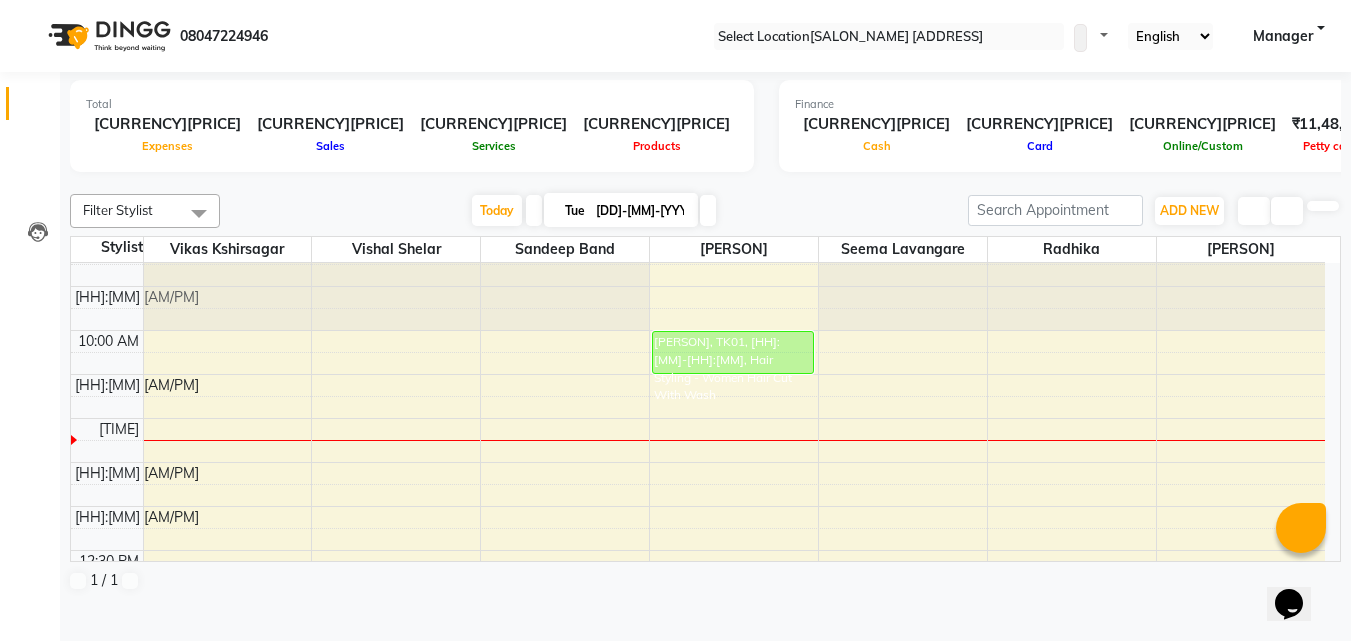 scroll, scrollTop: 0, scrollLeft: 0, axis: both 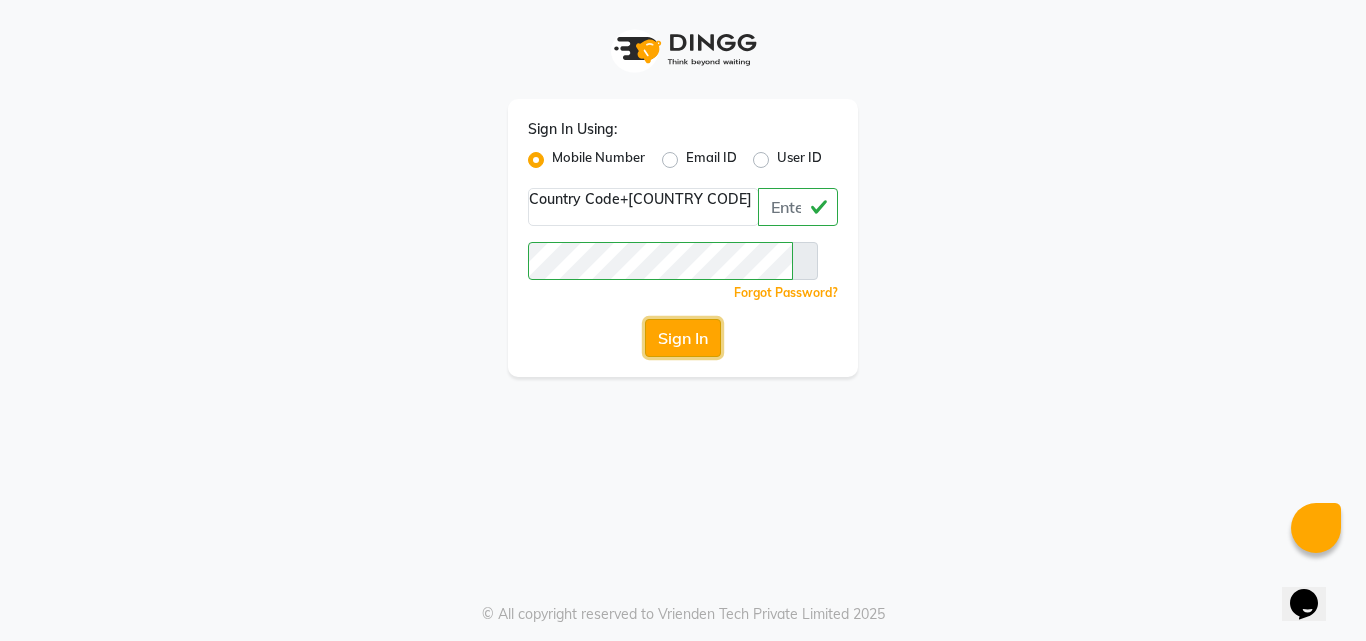 click on "Sign In" at bounding box center [683, 338] 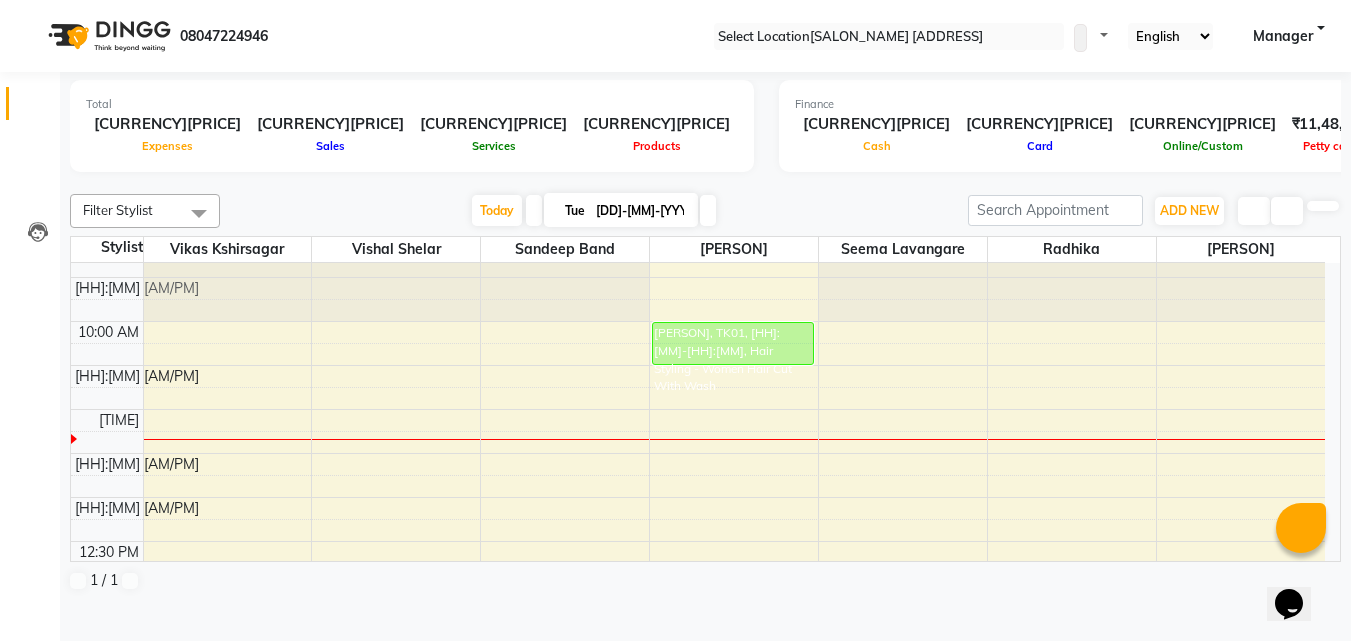 scroll, scrollTop: 0, scrollLeft: 0, axis: both 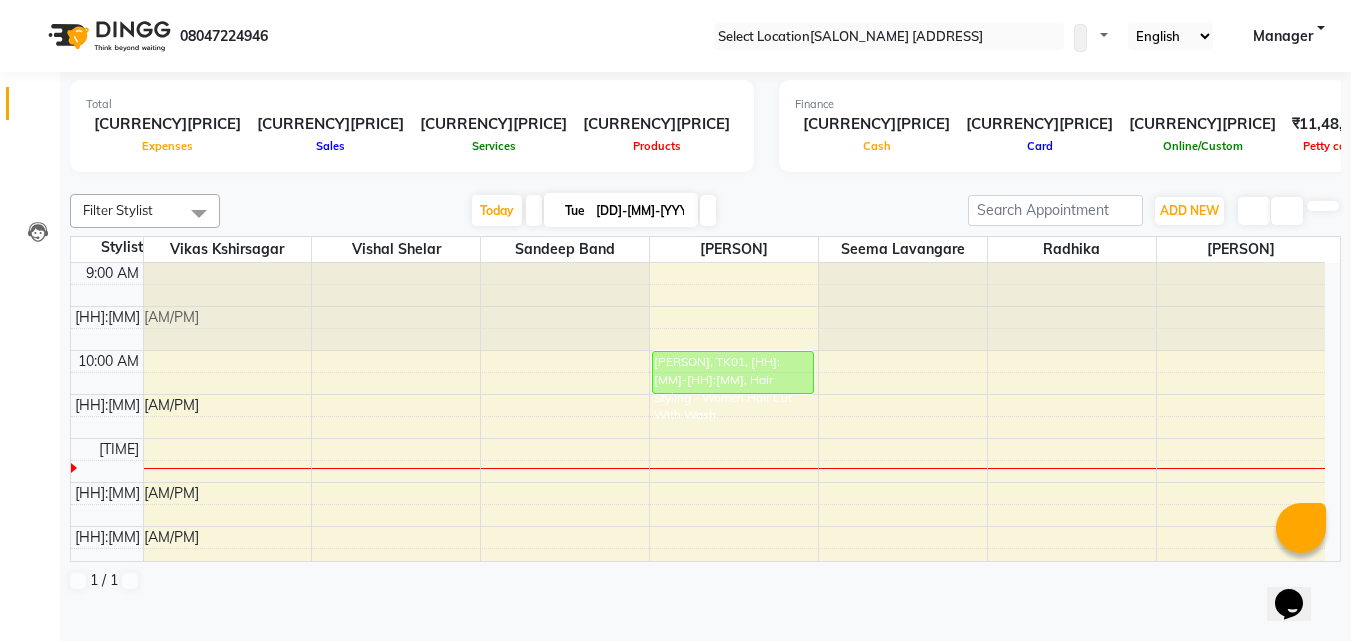 click on "[TIME] [TIME] [TIME] [TIME] [TIME] [TIME] [TIME] [TIME] [TIME] [TIME] [TIME] [TIME] [TIME] [TIME] [TIME] [TIME] [TIME] [TIME] [TIME] [TIME] [TIME] [TIME] [TIME] [TIME] [TIME] [TIME]    [FIRST] [LAST], [STAFF_ID], [TIME]-[TIME], Hair Styling - Women Hair Cut With Wash" at bounding box center [698, 834] 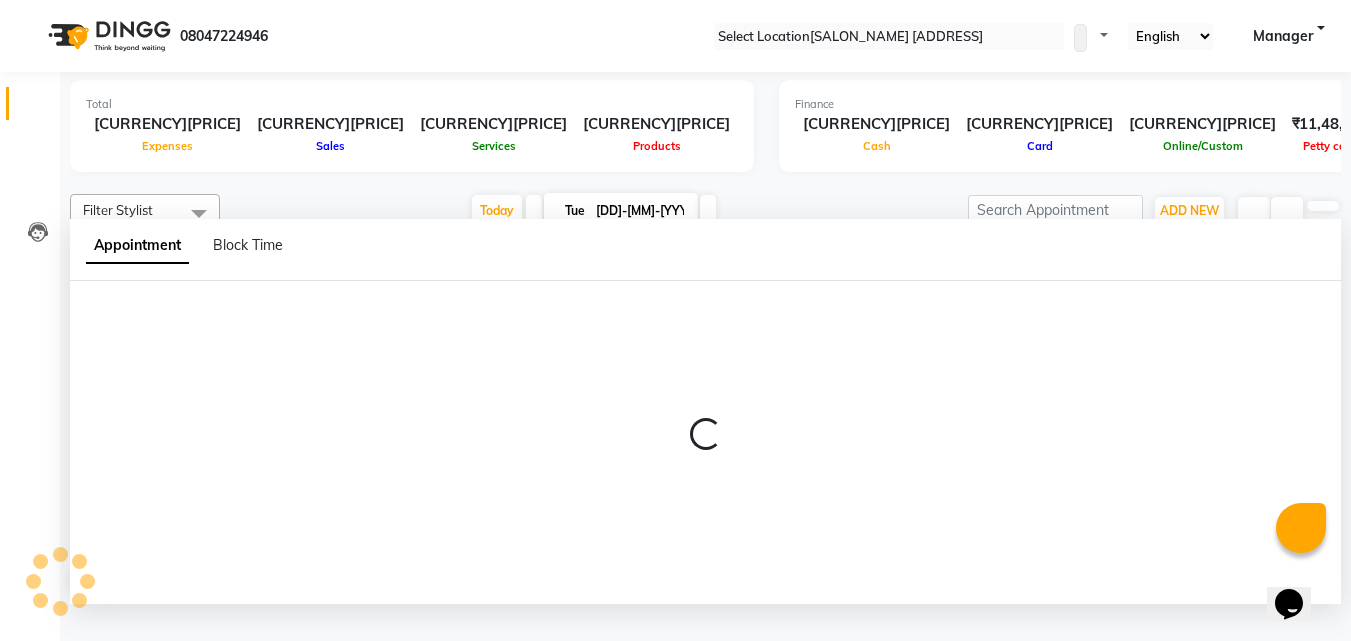 scroll, scrollTop: 1, scrollLeft: 0, axis: vertical 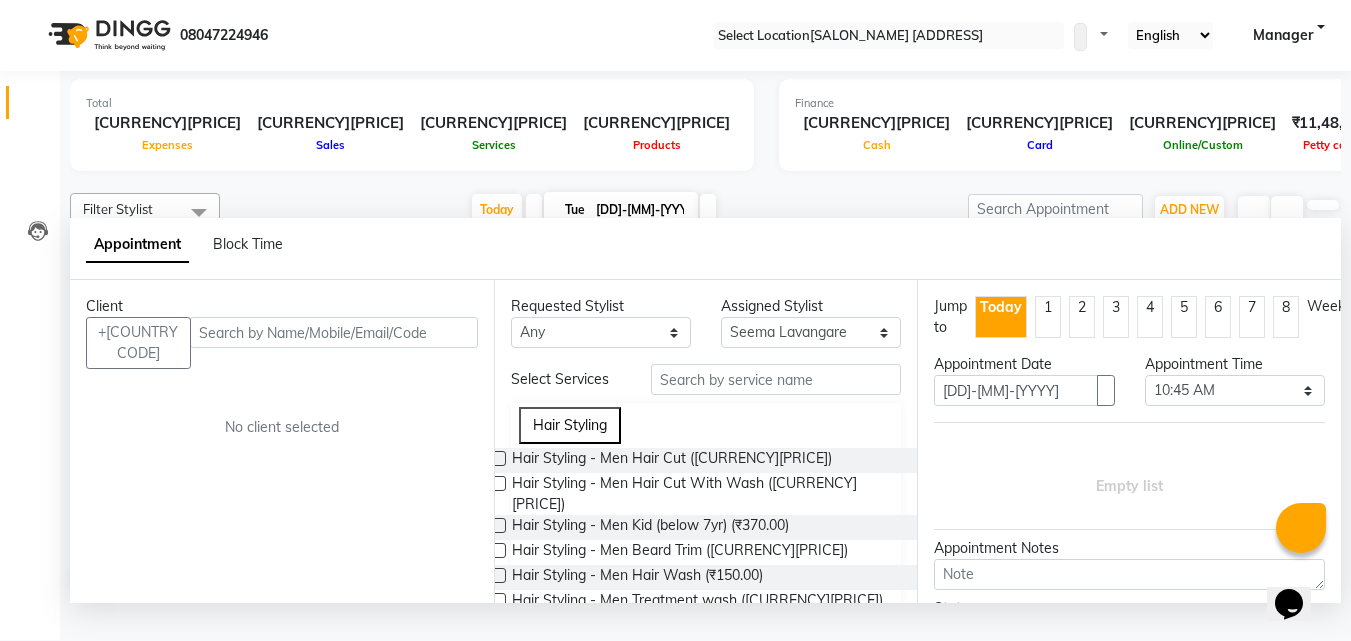 click at bounding box center (334, 332) 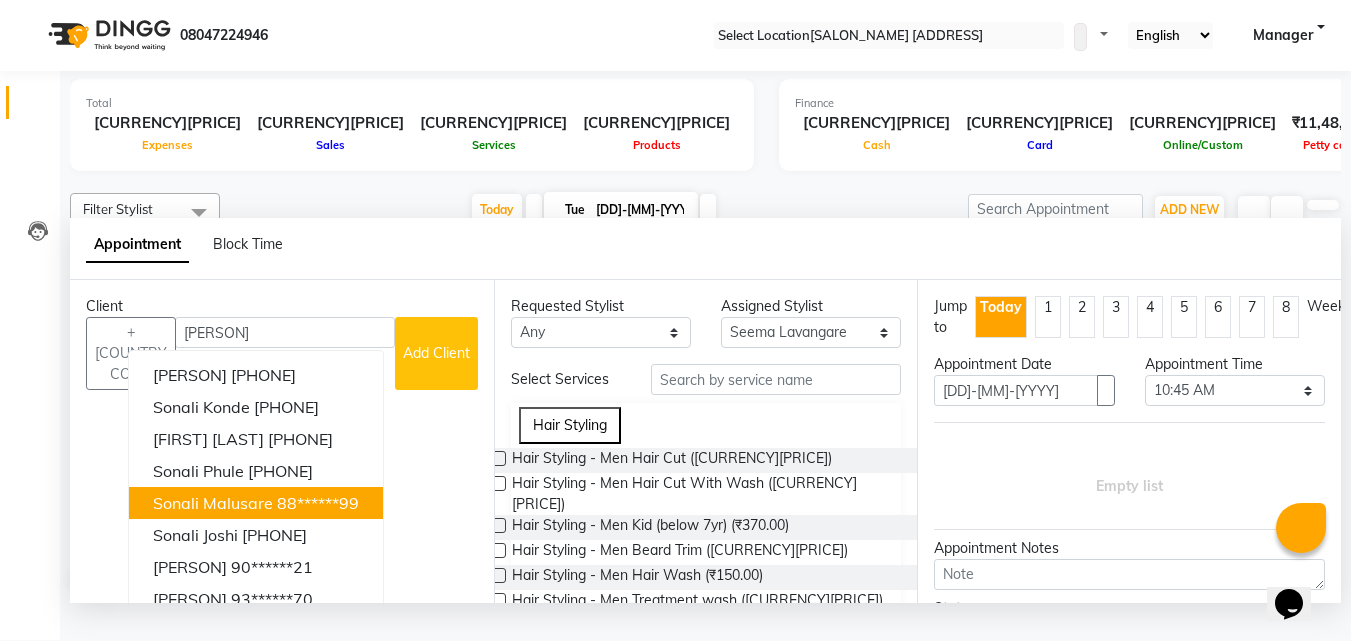 click on "88******99" at bounding box center (318, 503) 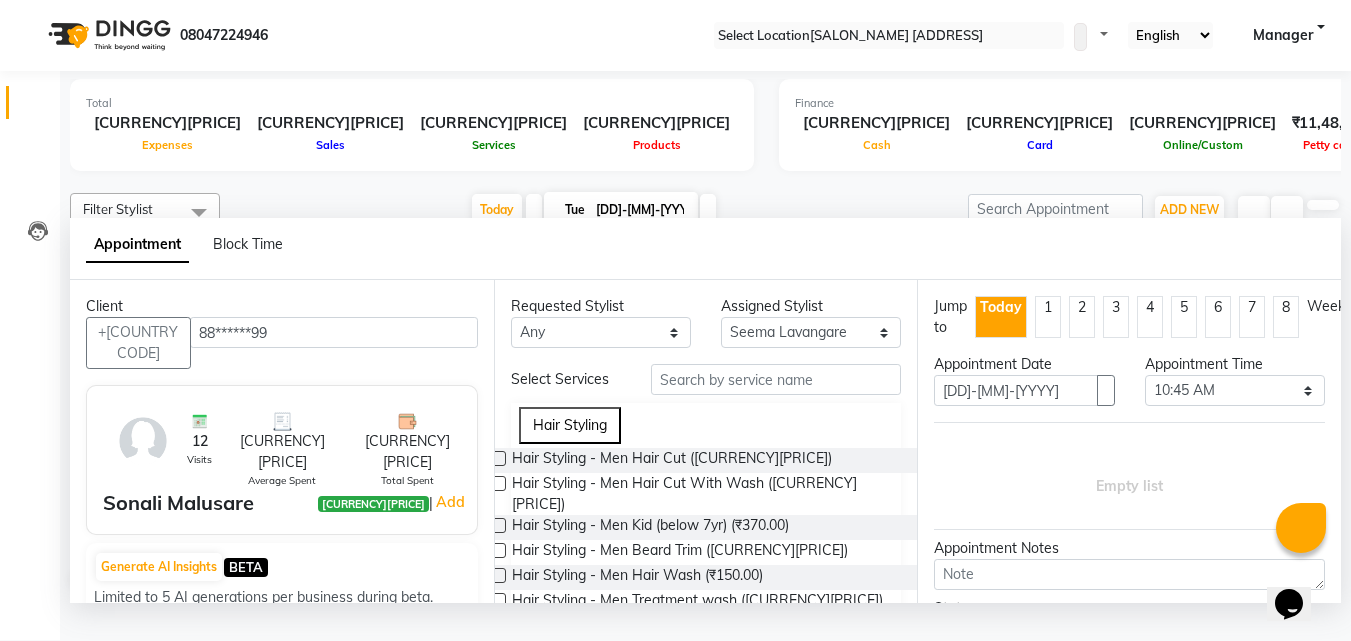 type on "88******99" 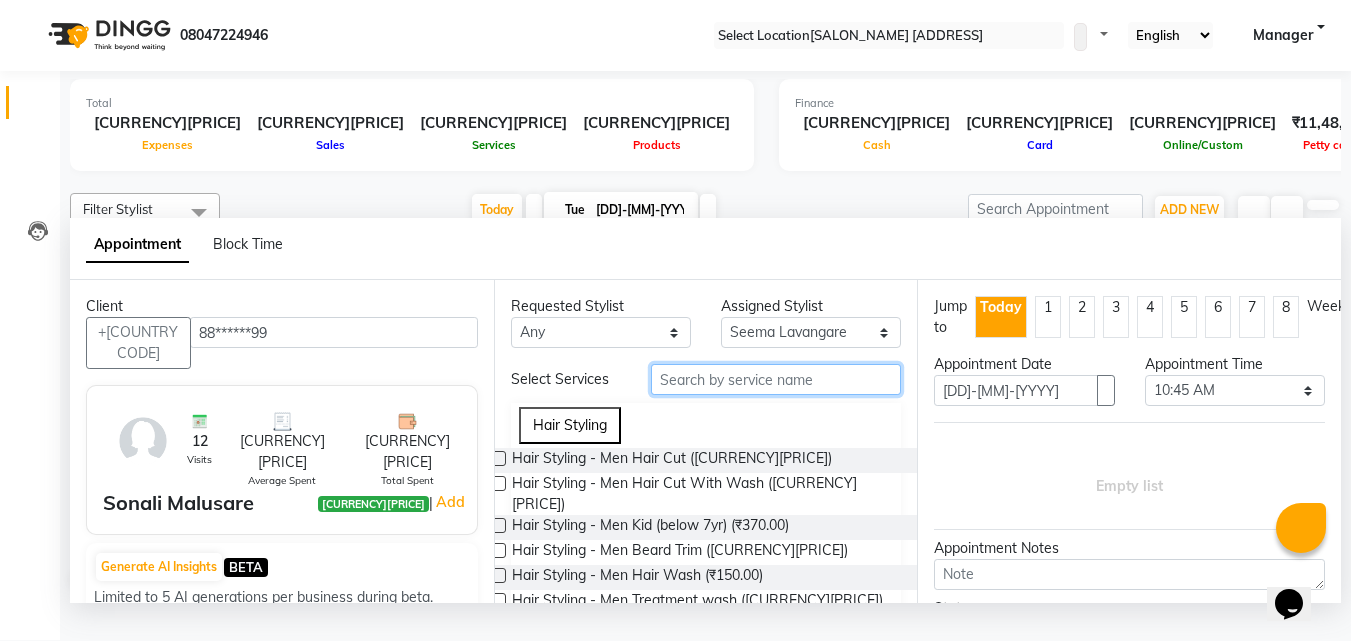 click at bounding box center (776, 379) 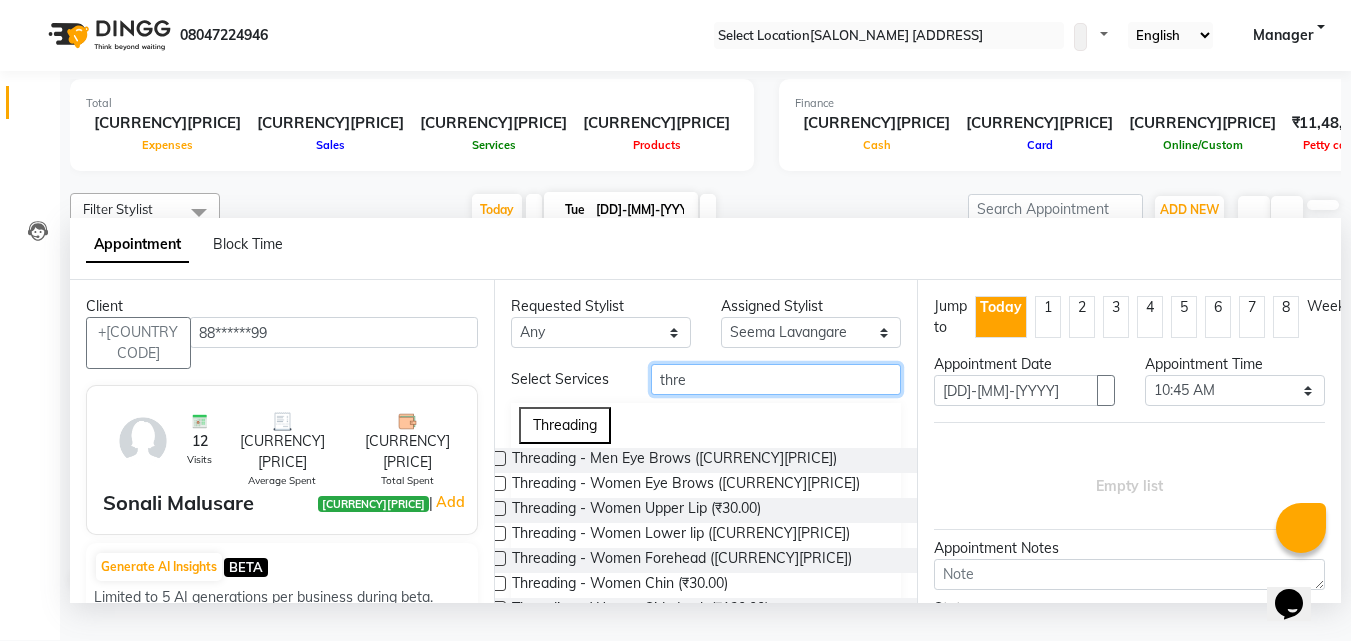 type on "thre" 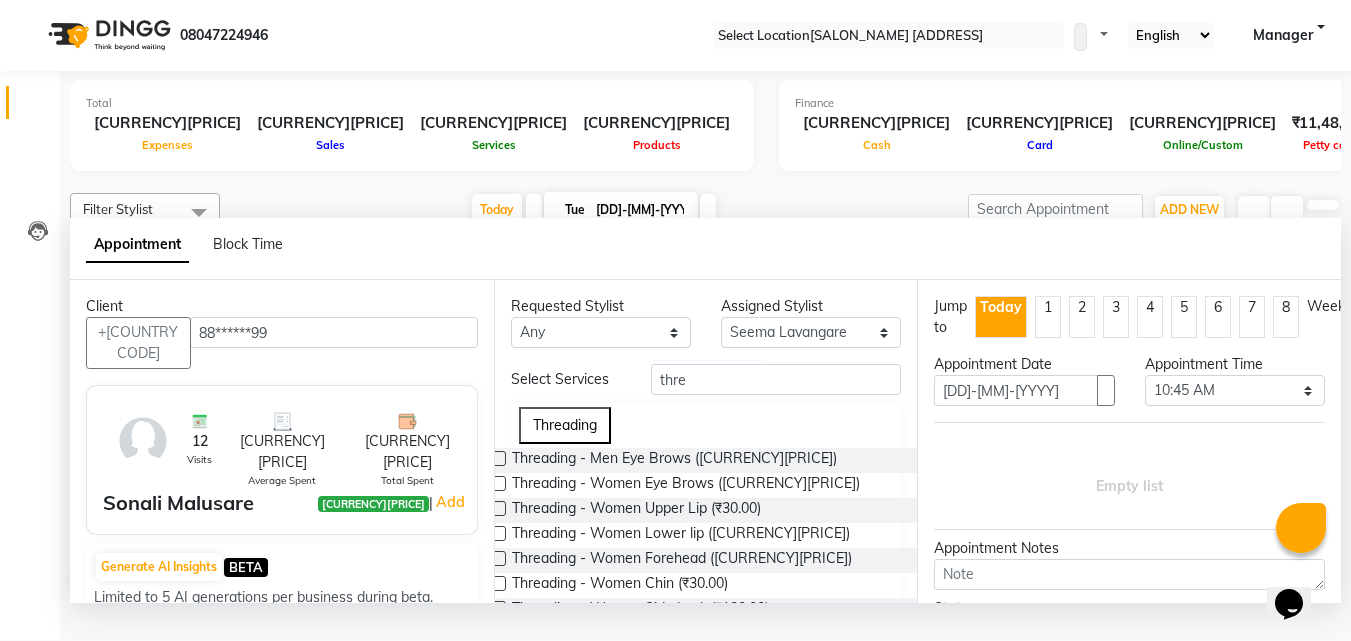 click at bounding box center (498, 483) 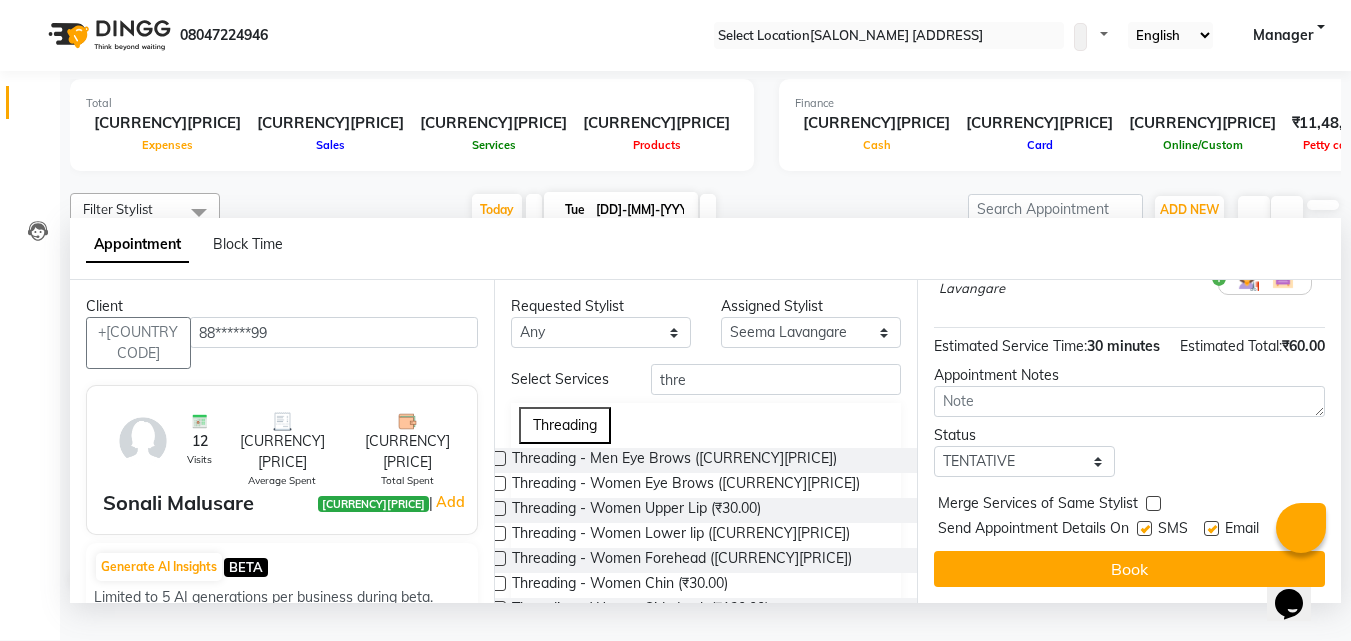 scroll, scrollTop: 242, scrollLeft: 0, axis: vertical 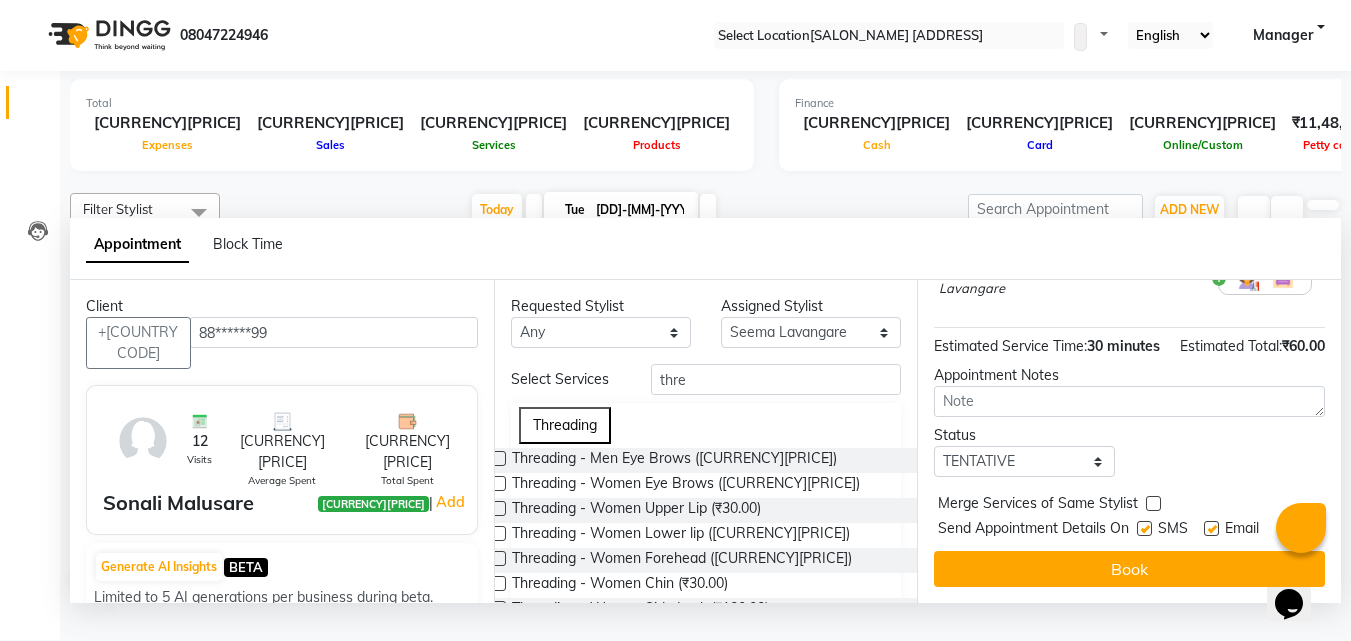 drag, startPoint x: 1142, startPoint y: 546, endPoint x: 1188, endPoint y: 574, distance: 53.851646 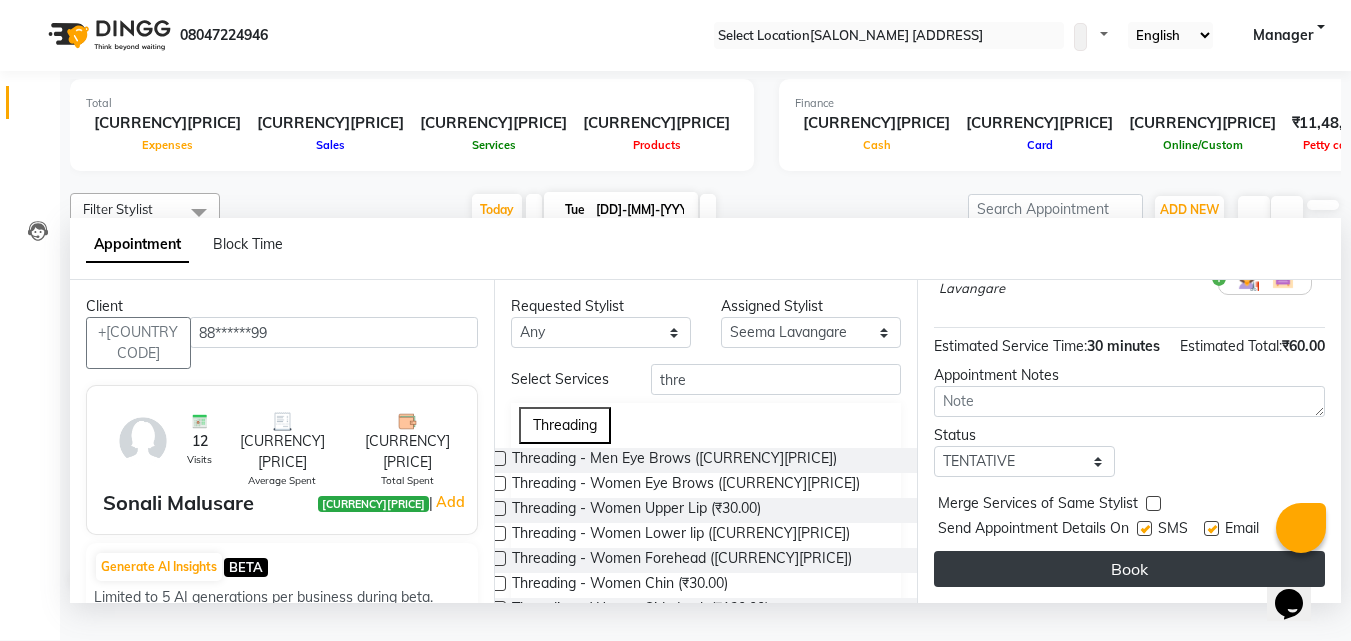click at bounding box center [1144, 528] 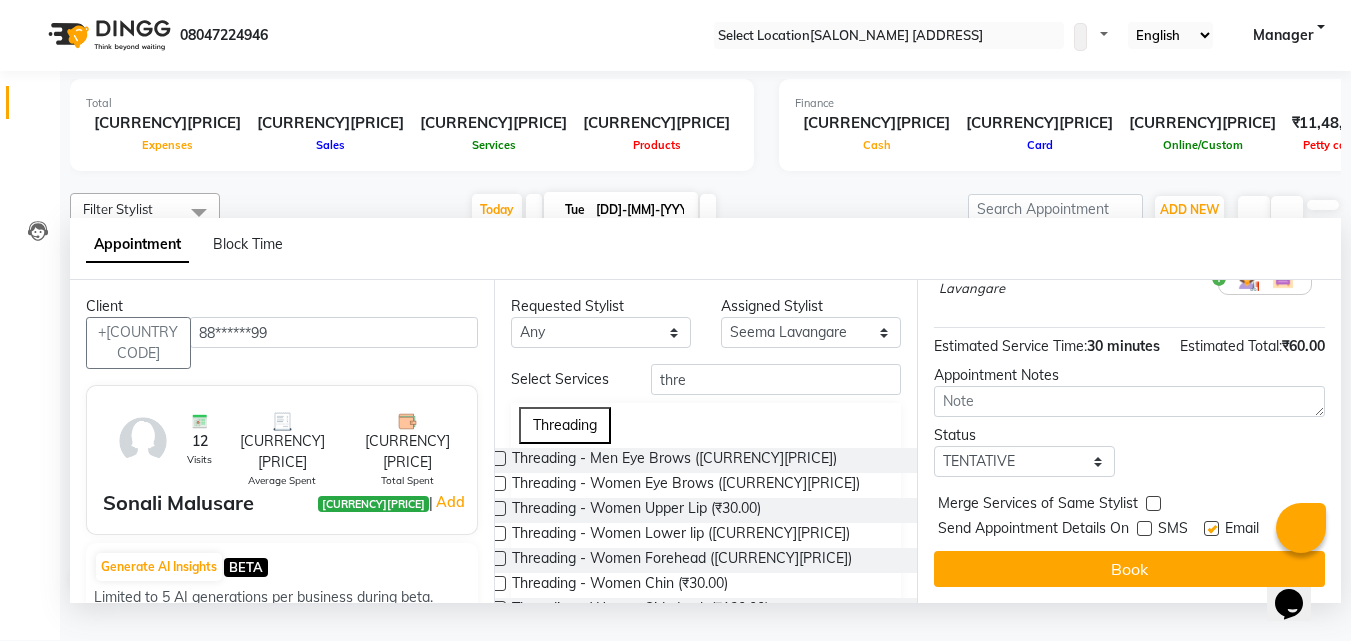 click at bounding box center (1211, 528) 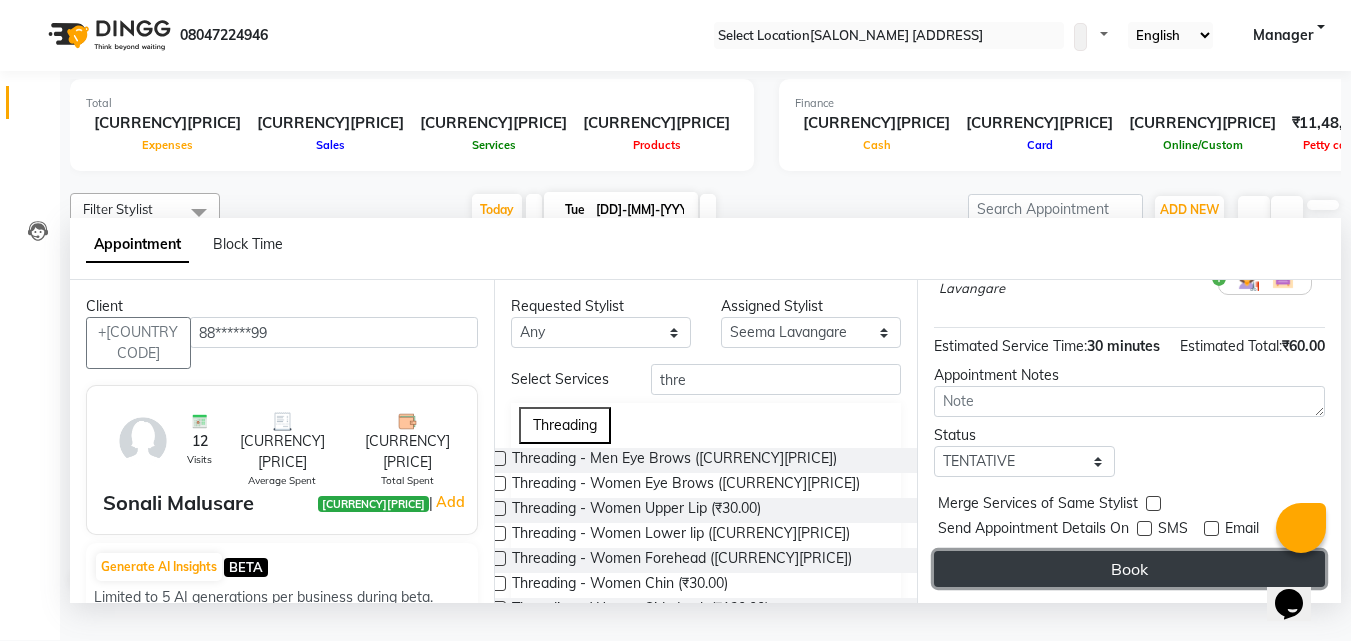 click on "Book" at bounding box center (1129, 569) 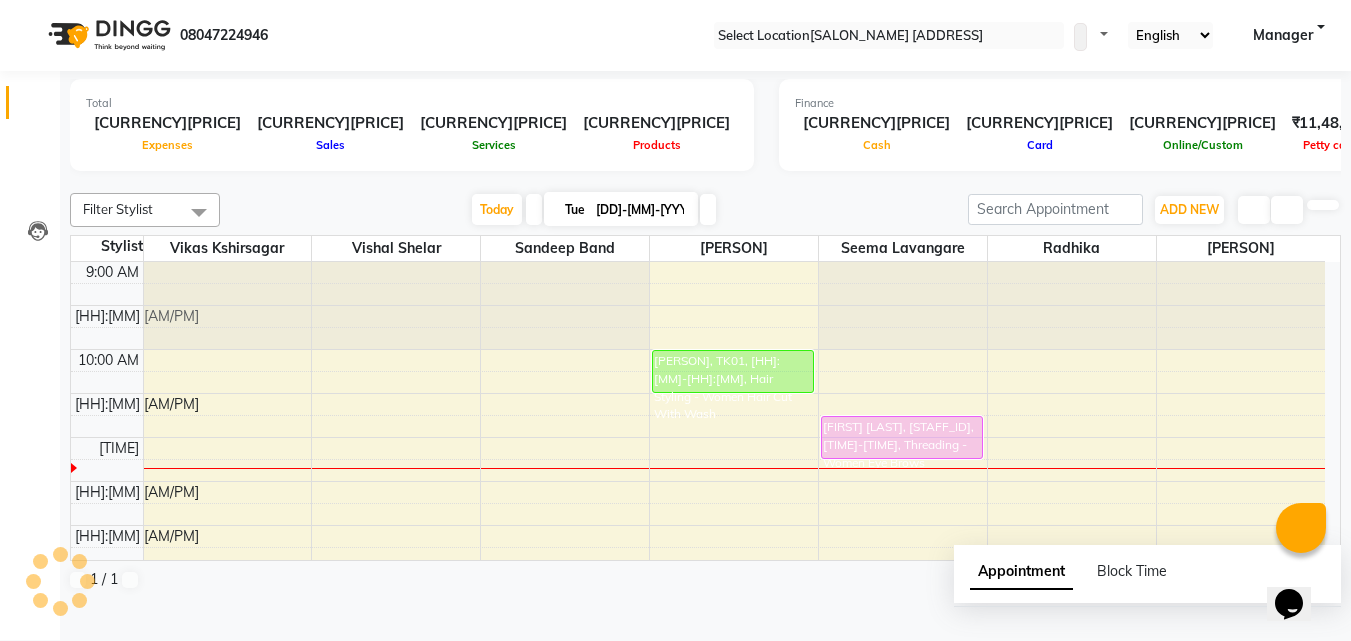 scroll, scrollTop: 0, scrollLeft: 0, axis: both 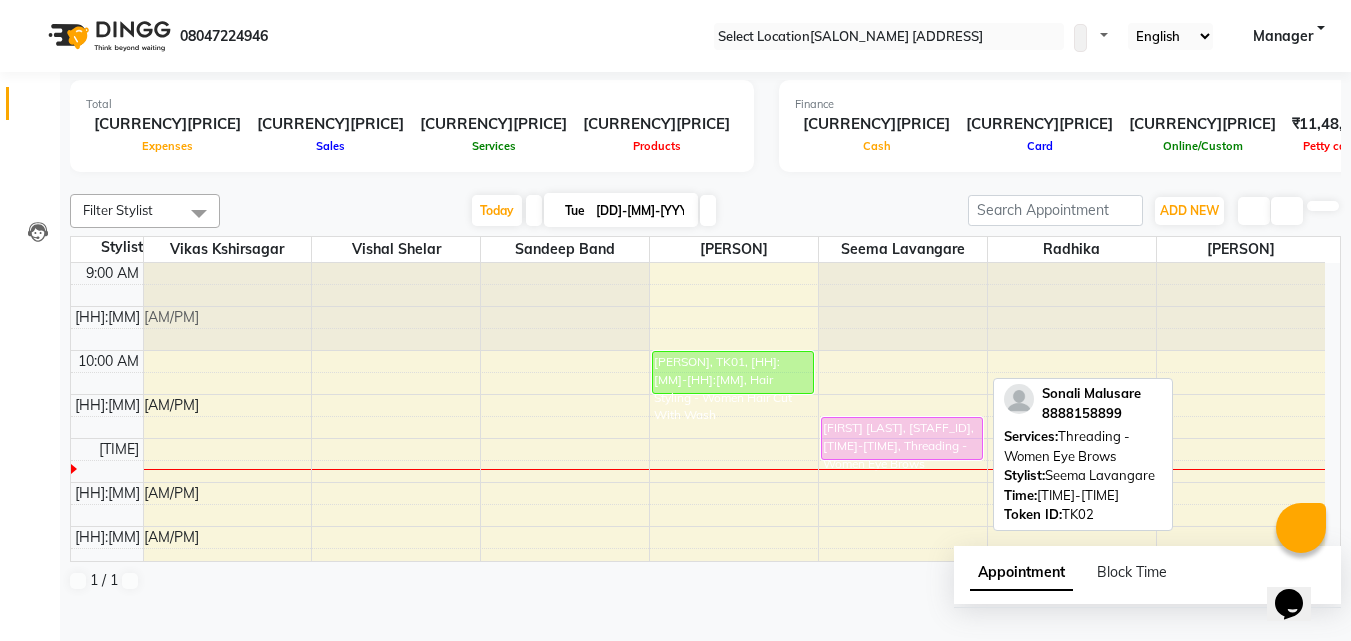 click on "[FIRST] [LAST], [STAFF_ID], [TIME]-[TIME], Threading - Women Eye Brows" at bounding box center [902, 438] 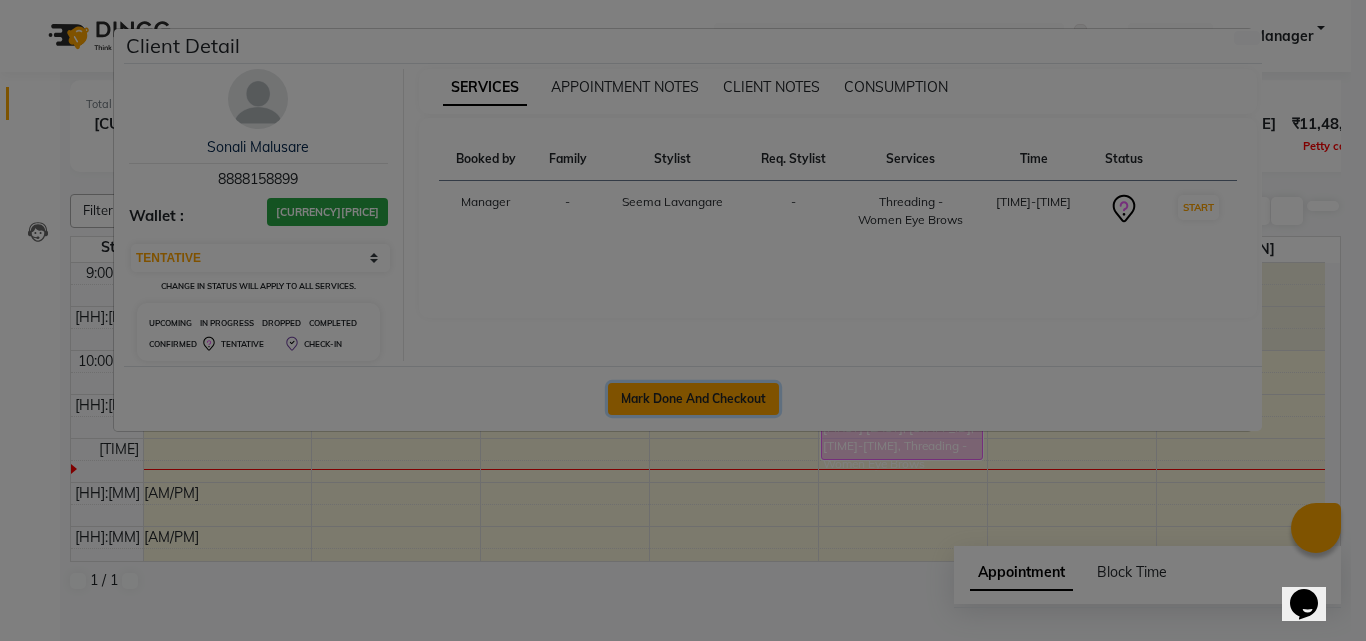click on "Mark Done And Checkout" at bounding box center [693, 399] 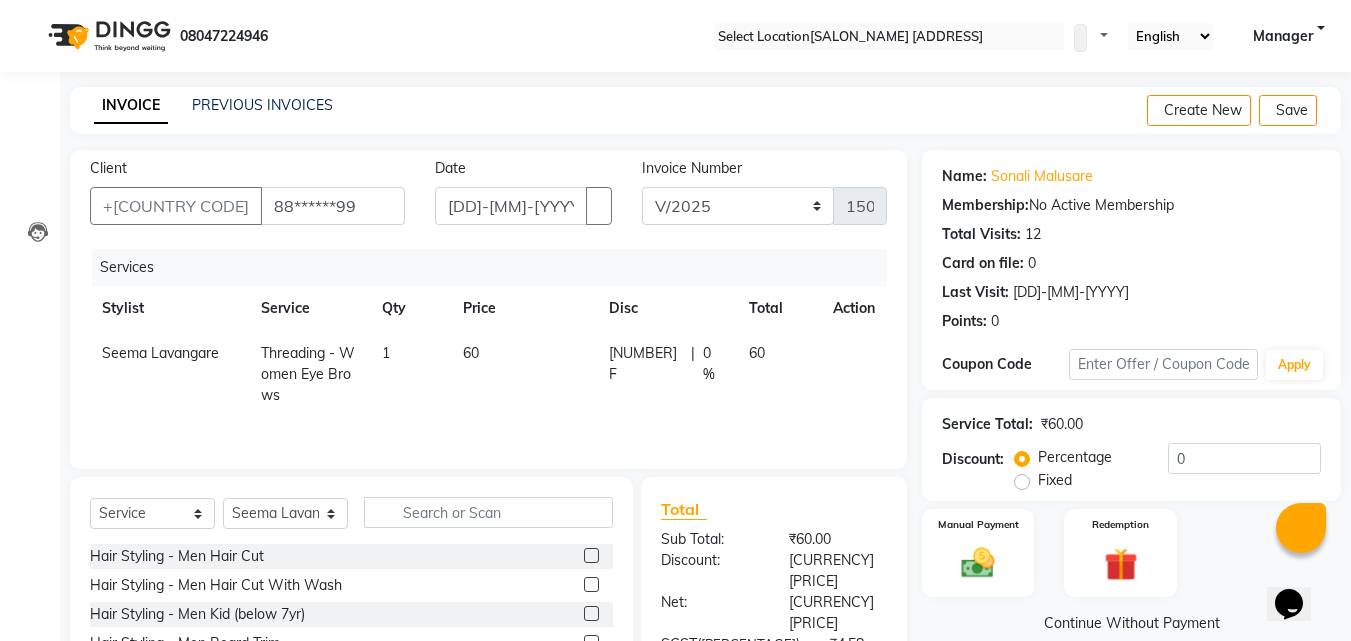 click on "60" at bounding box center [160, 353] 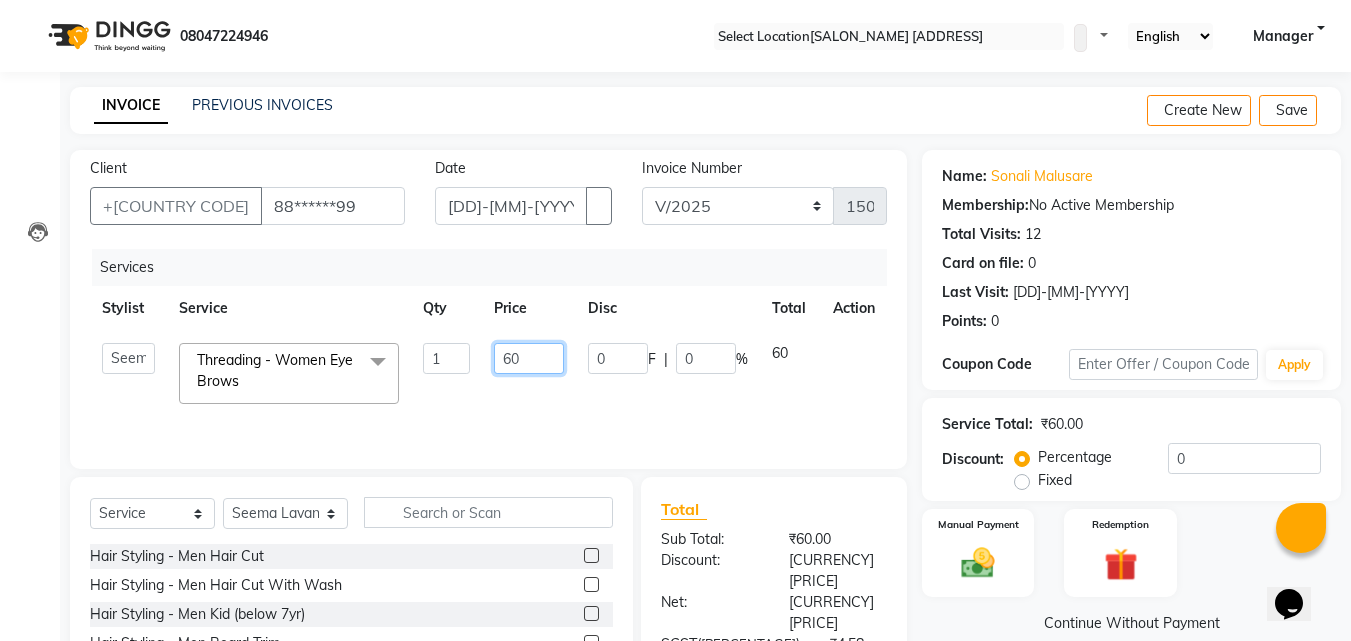click on "60" at bounding box center [447, 358] 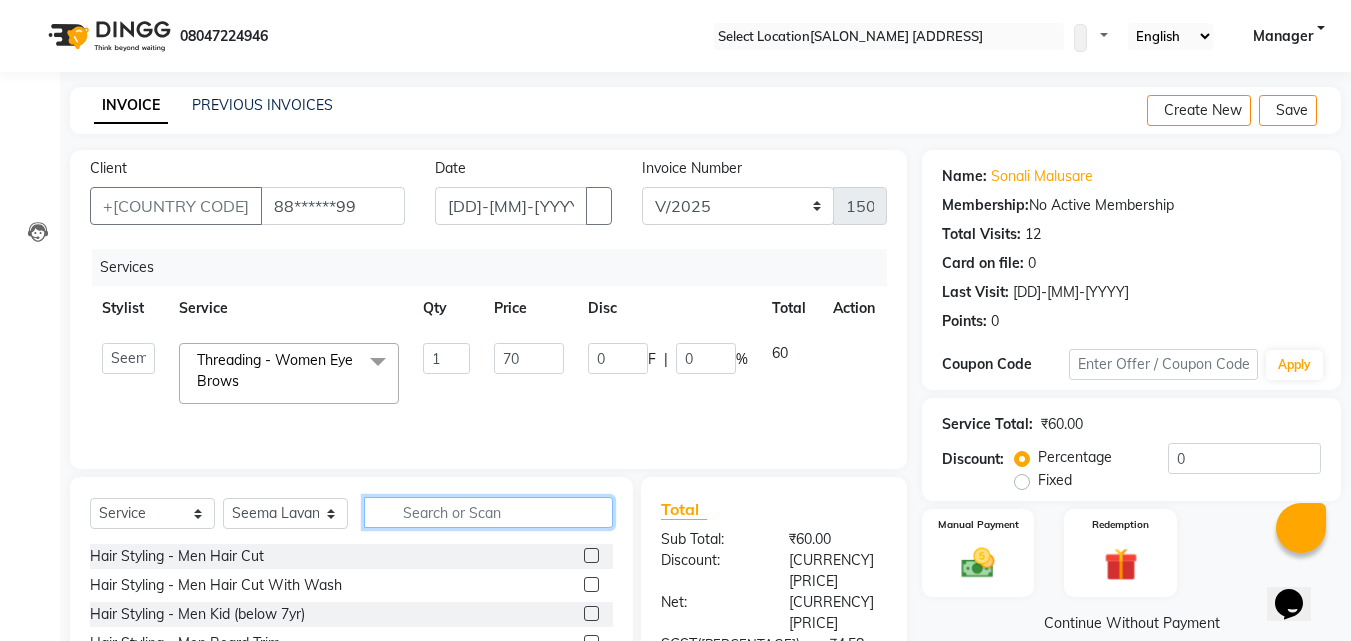 click at bounding box center [488, 512] 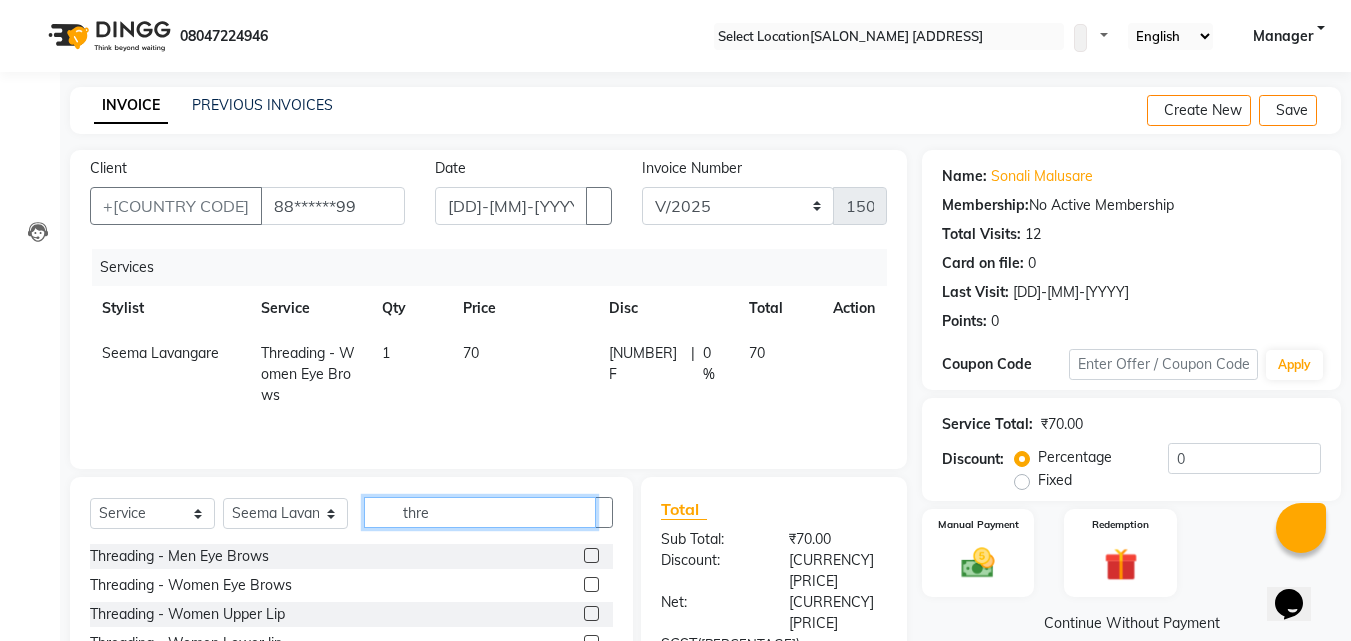 scroll, scrollTop: 160, scrollLeft: 0, axis: vertical 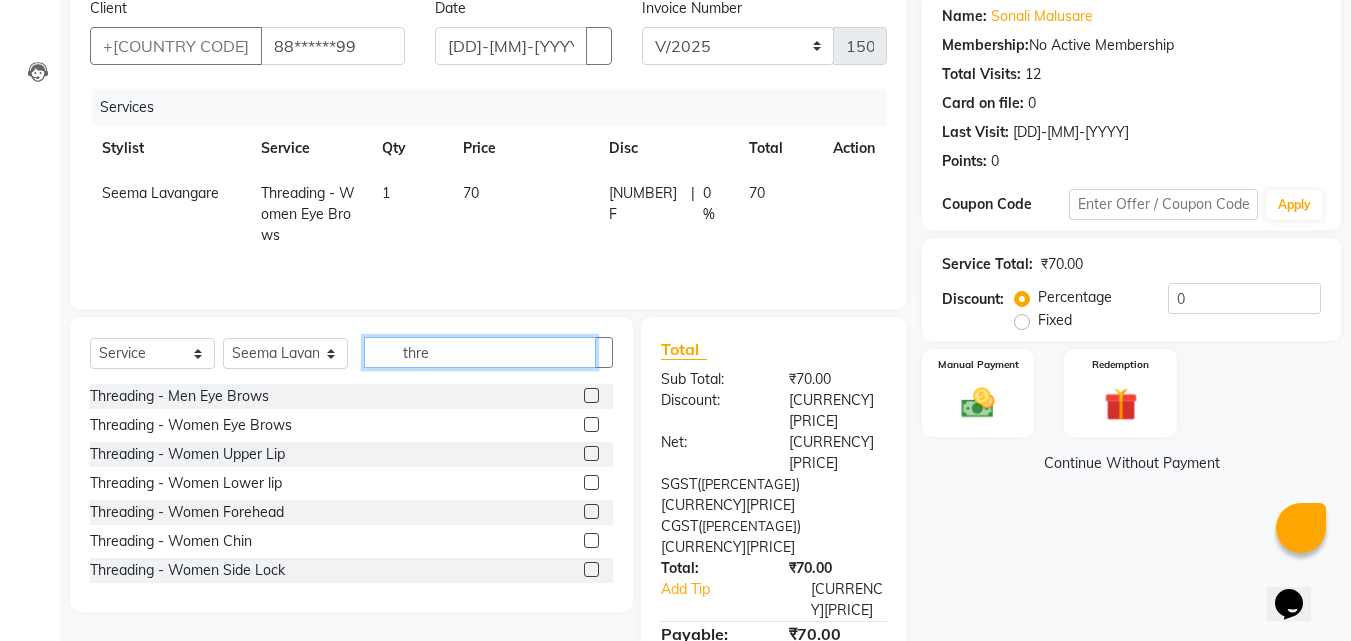 type on "thre" 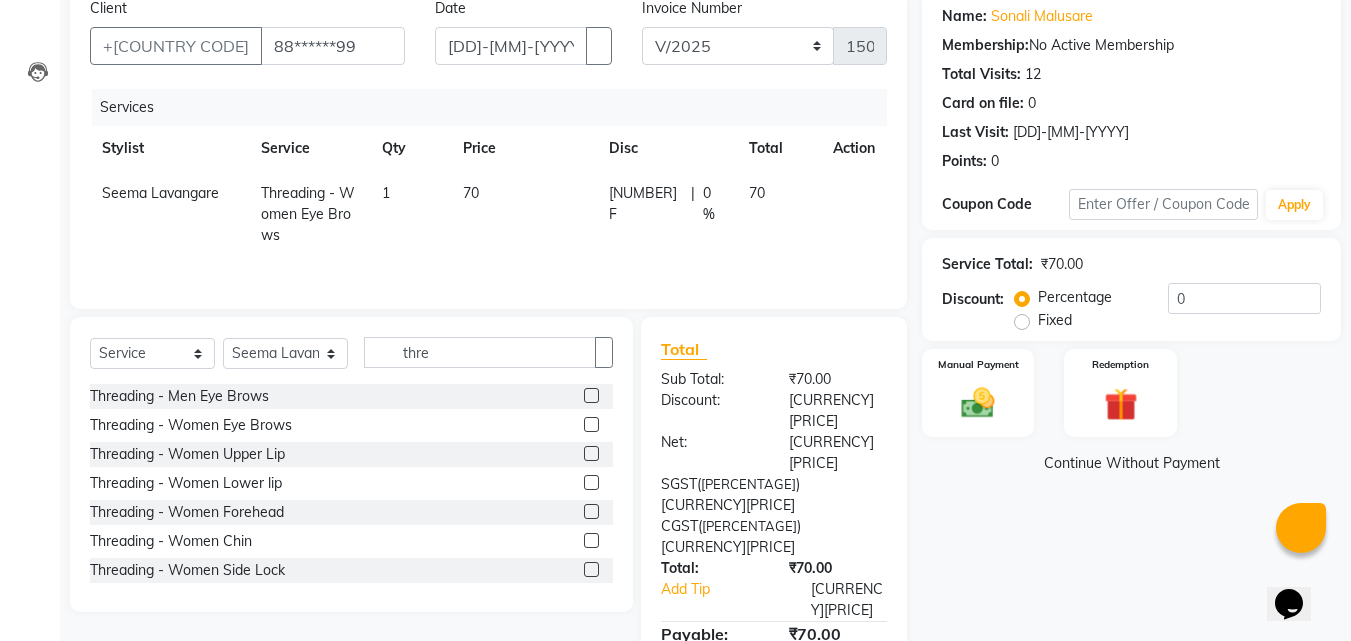 click at bounding box center [591, 453] 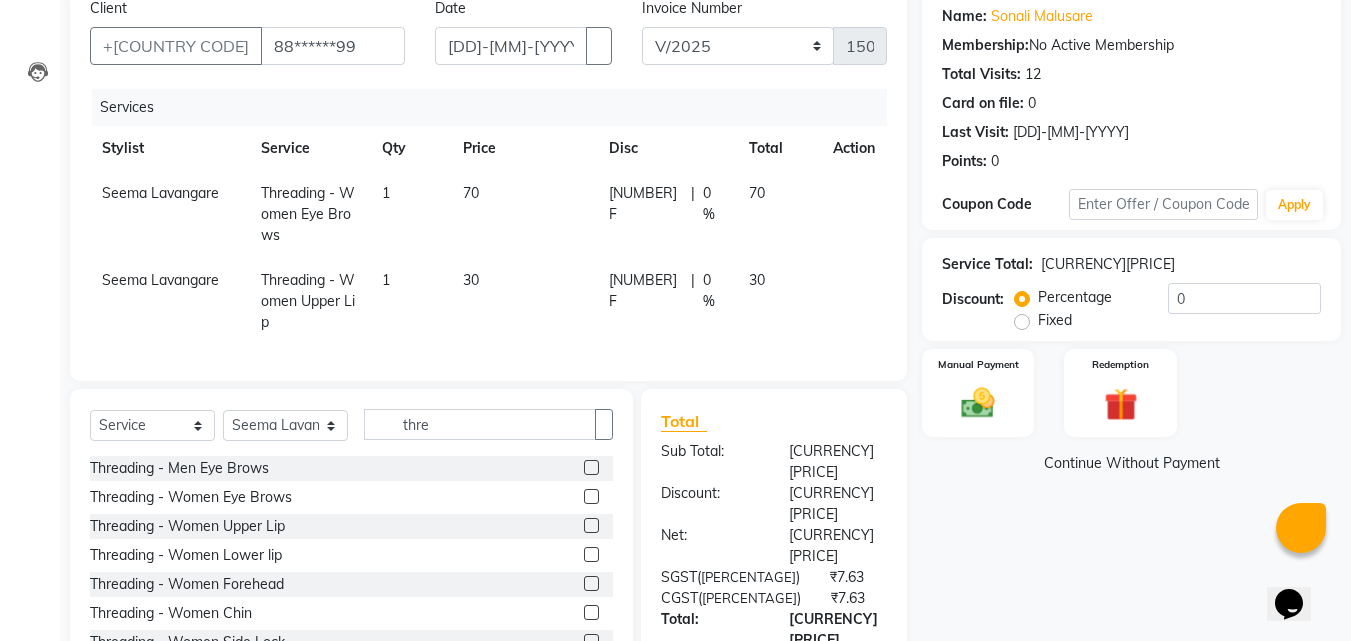 scroll, scrollTop: 247, scrollLeft: 0, axis: vertical 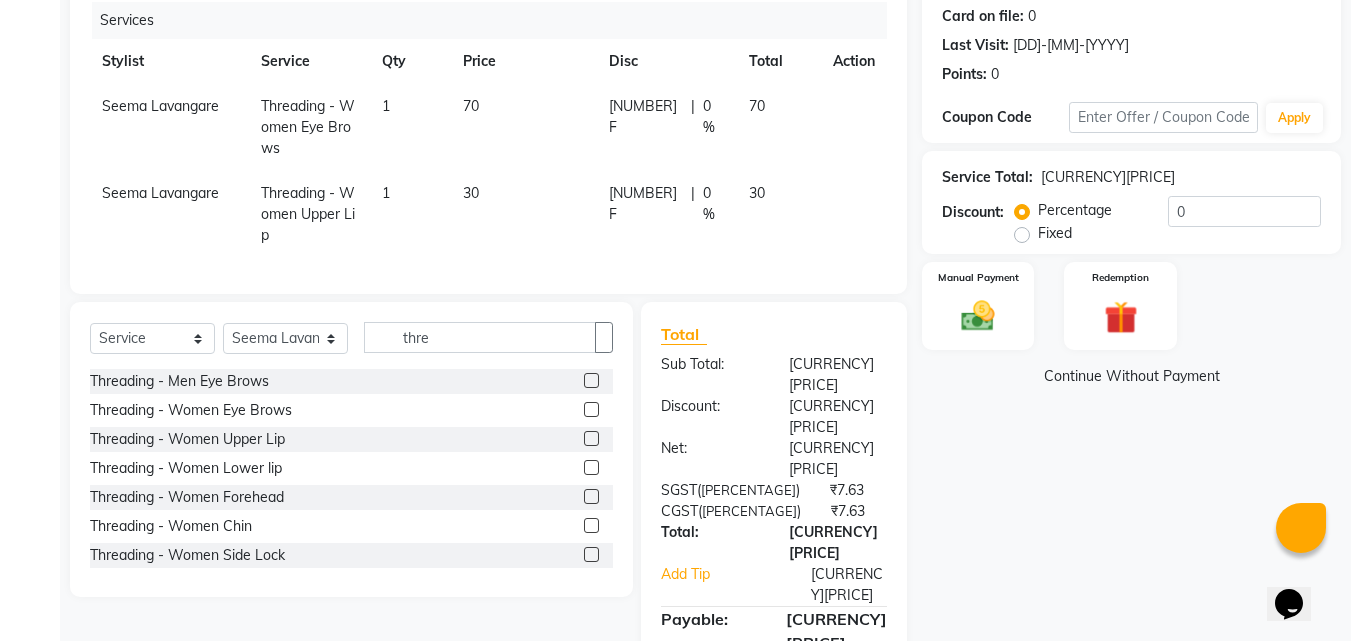 click at bounding box center [591, 496] 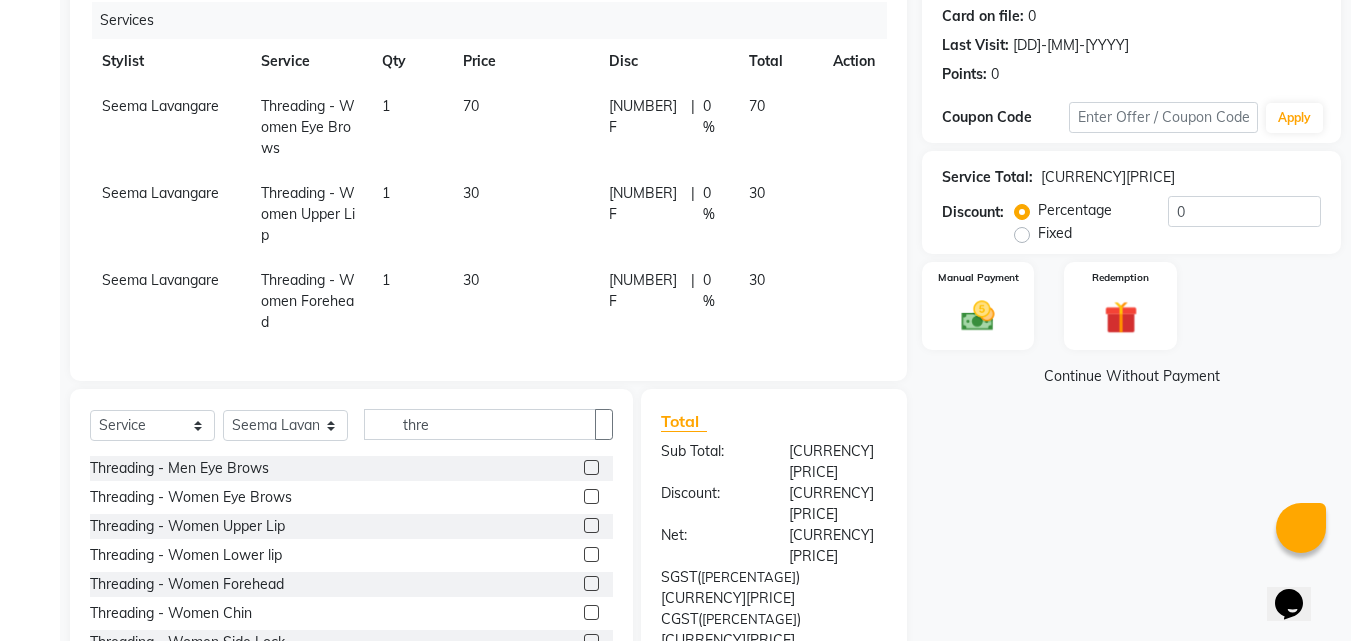 scroll, scrollTop: 334, scrollLeft: 0, axis: vertical 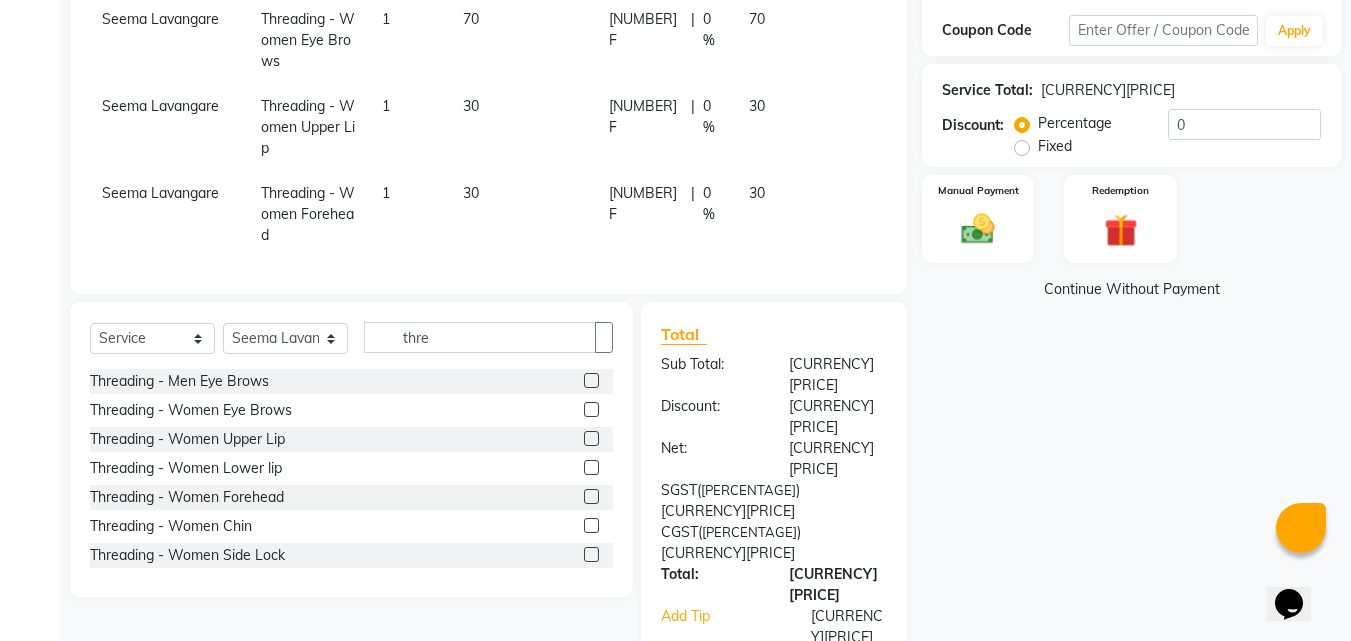 click at bounding box center (591, 525) 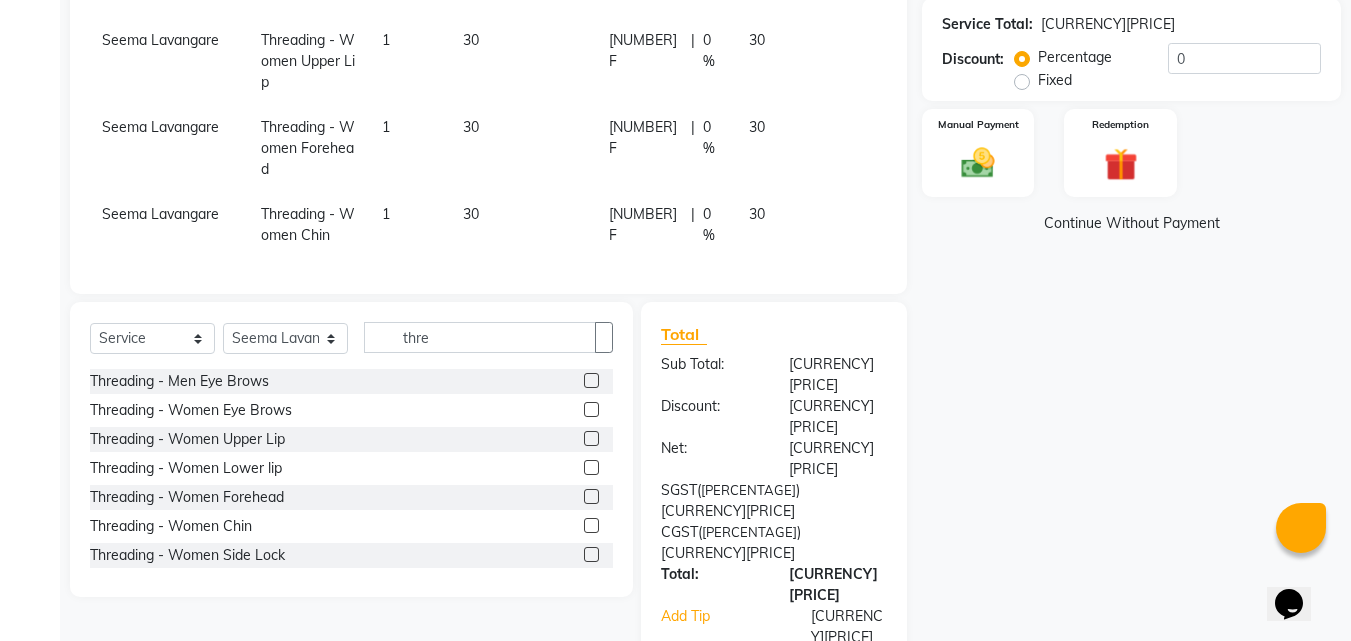scroll, scrollTop: 0, scrollLeft: 0, axis: both 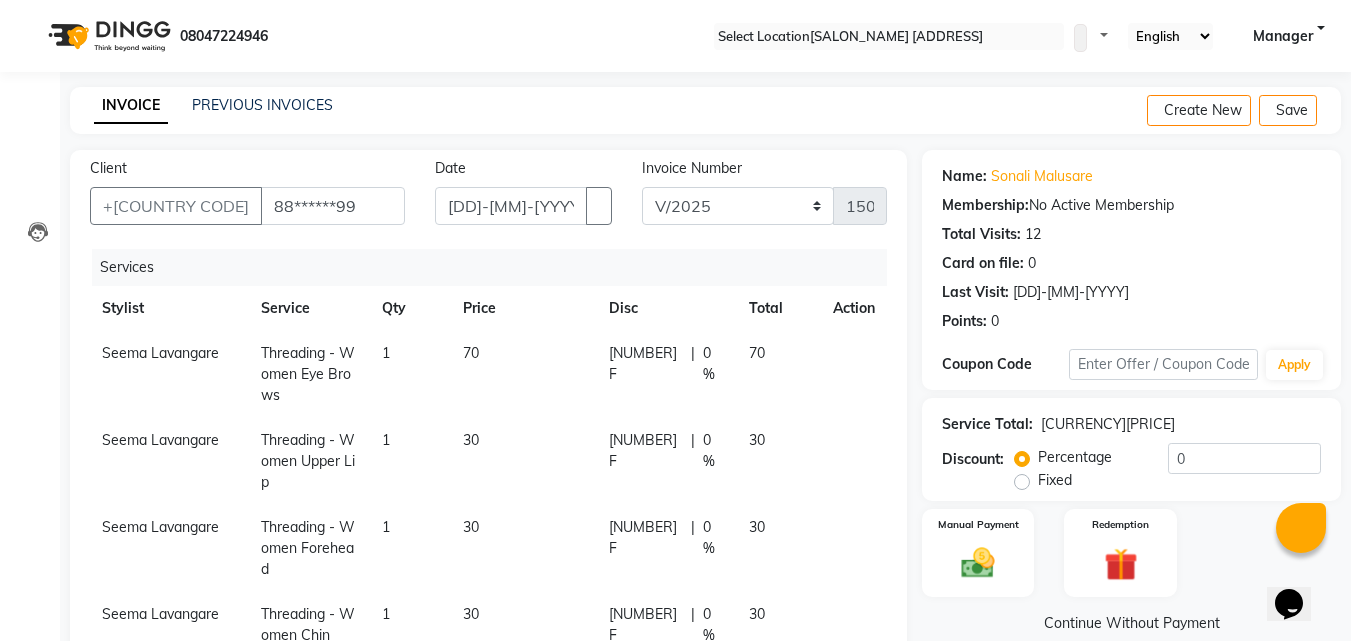 click at bounding box center (841, 343) 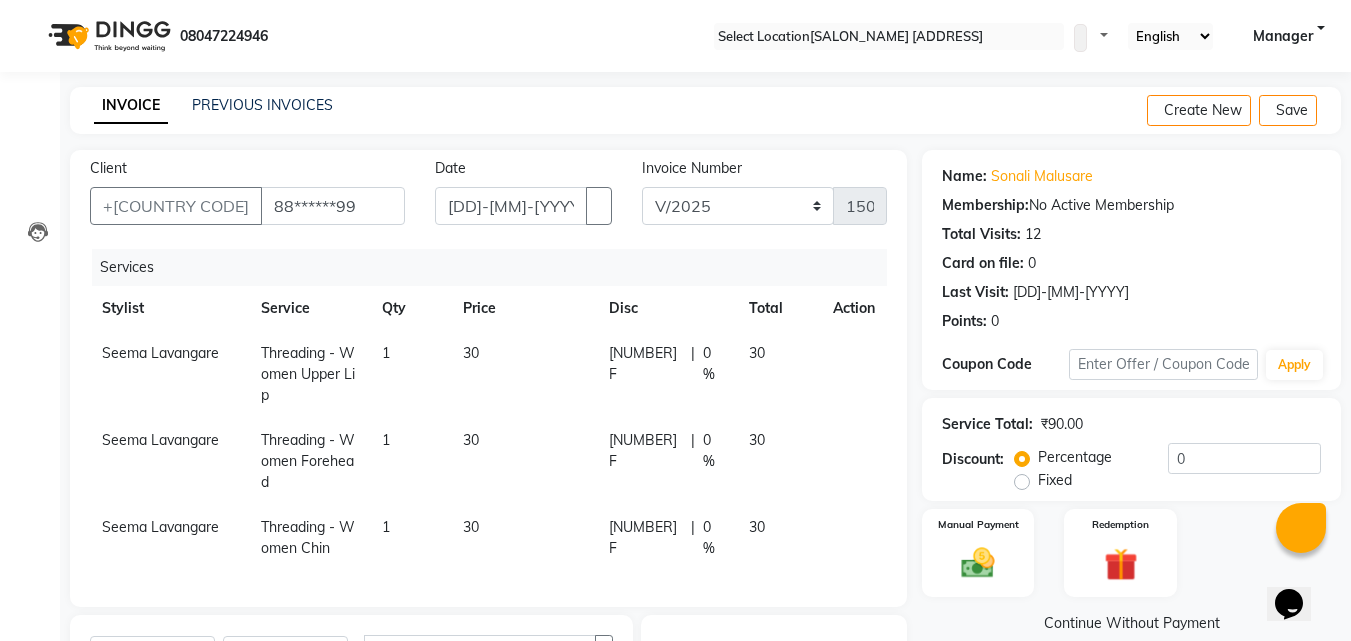 scroll, scrollTop: 313, scrollLeft: 0, axis: vertical 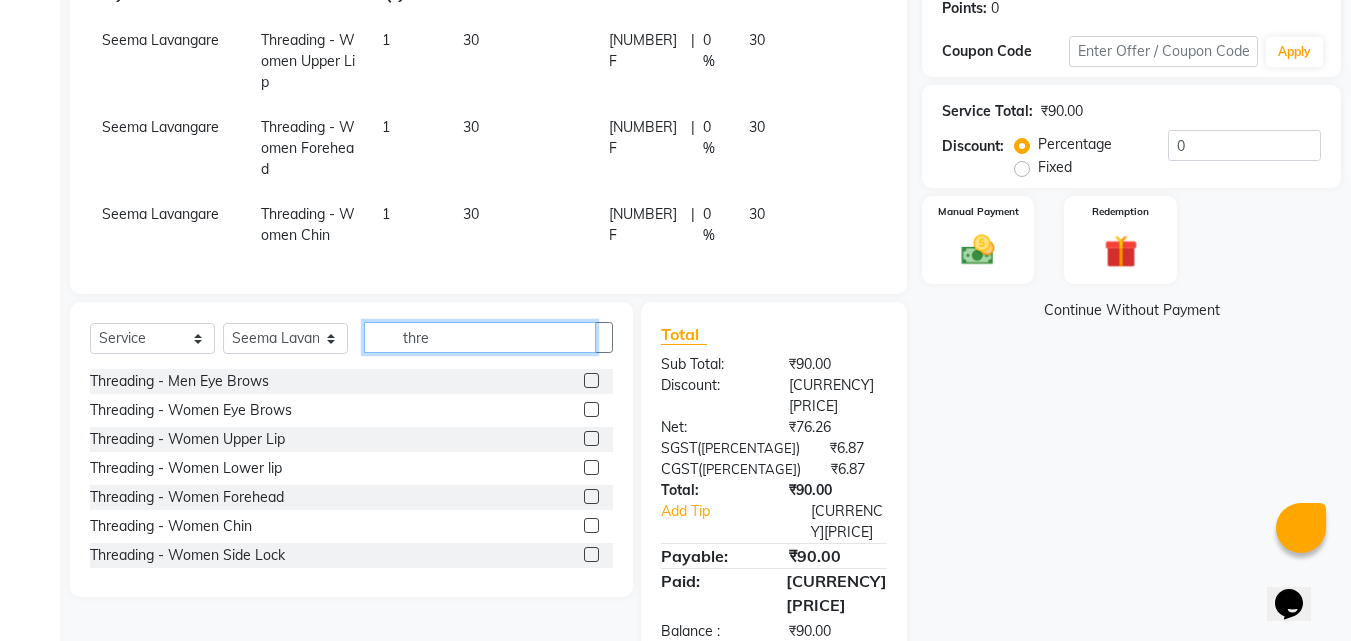 click on "thre" at bounding box center [480, 337] 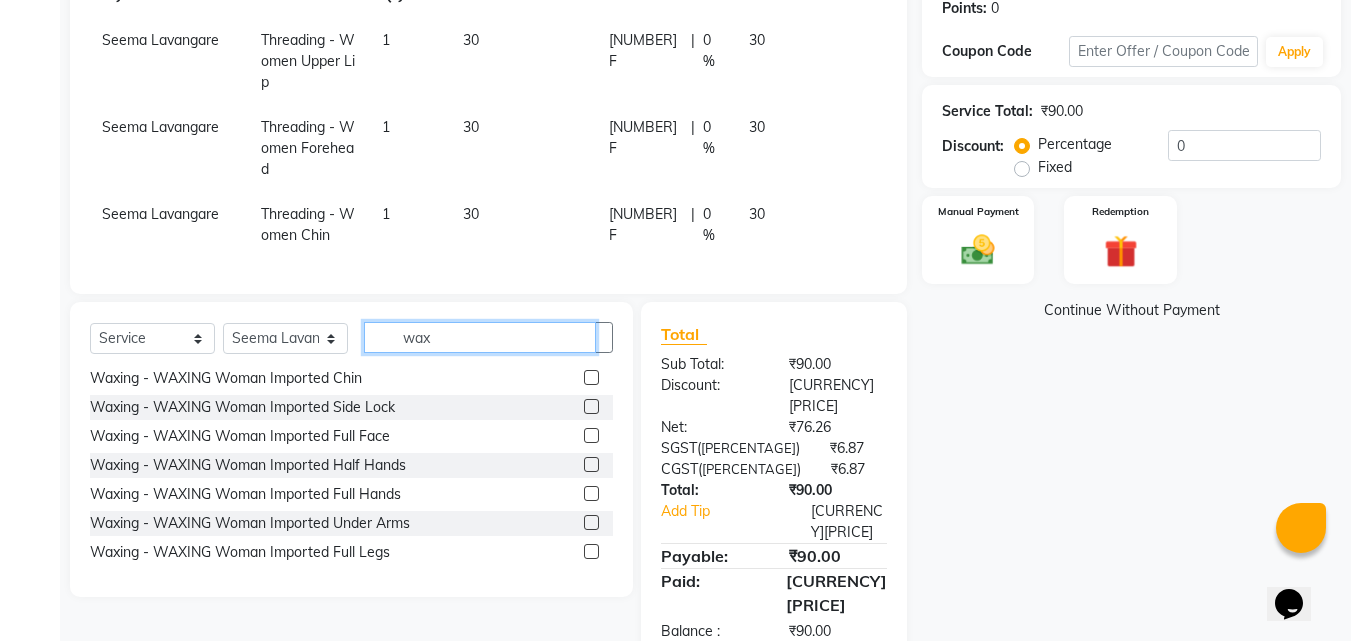 scroll, scrollTop: 1150, scrollLeft: 0, axis: vertical 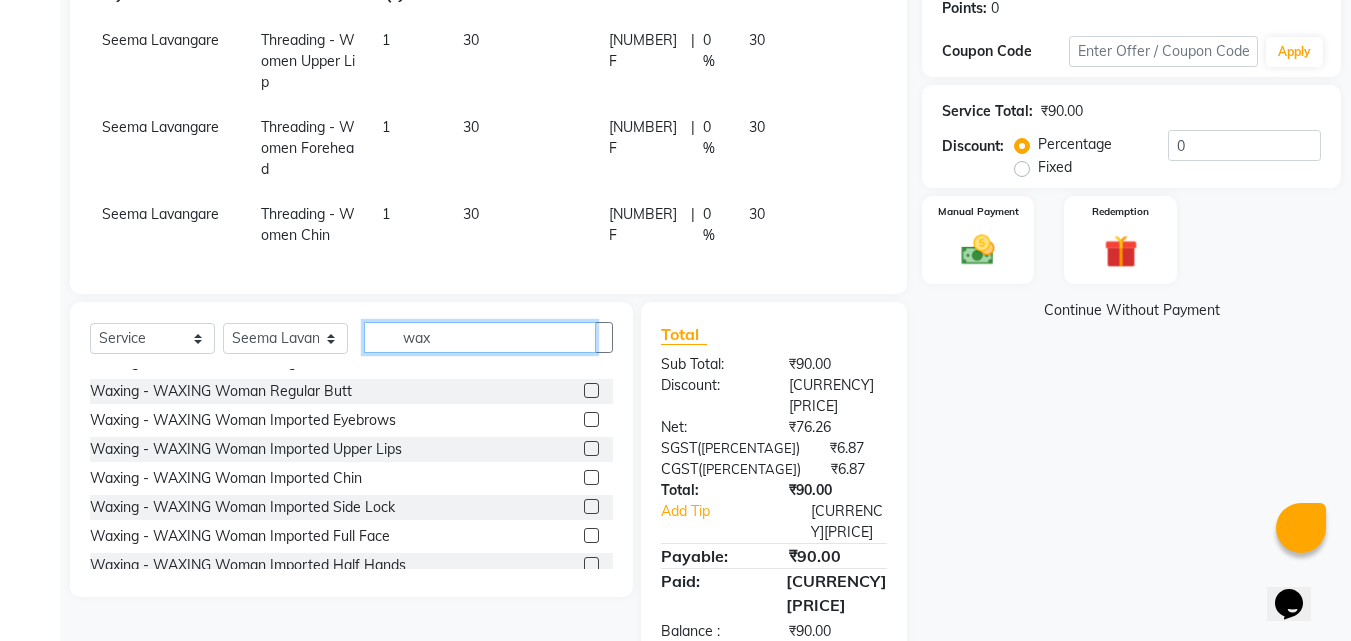 type on "wax" 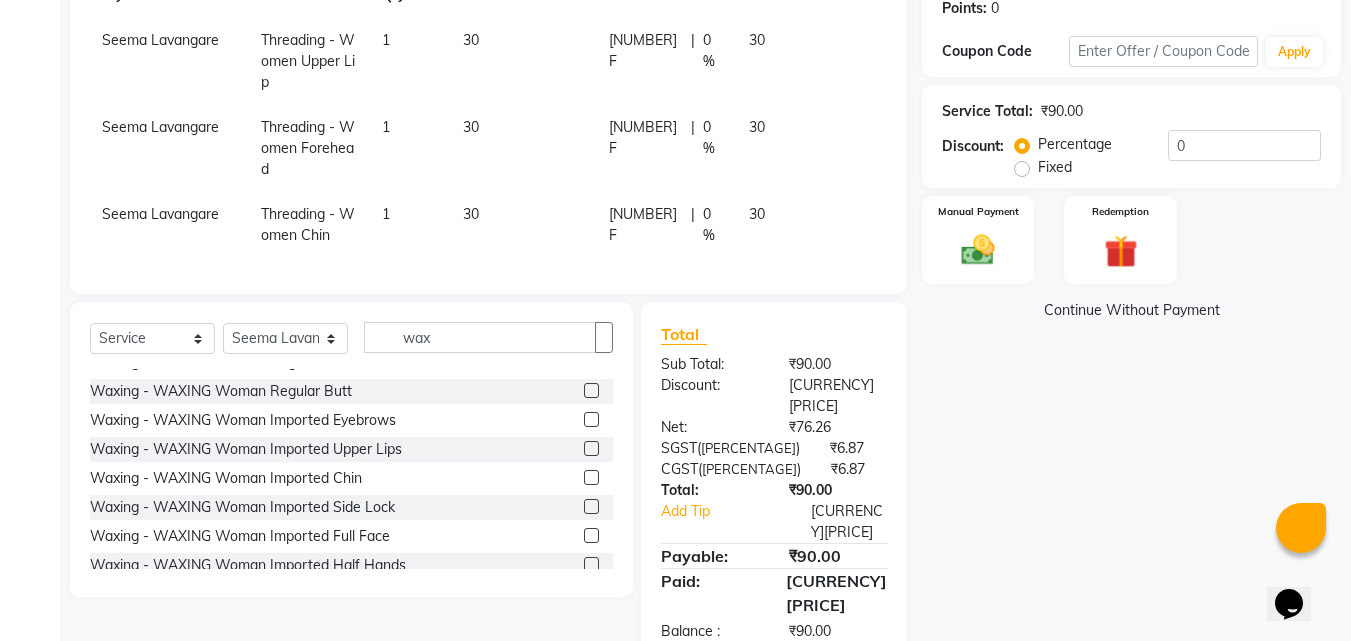 click at bounding box center (591, 419) 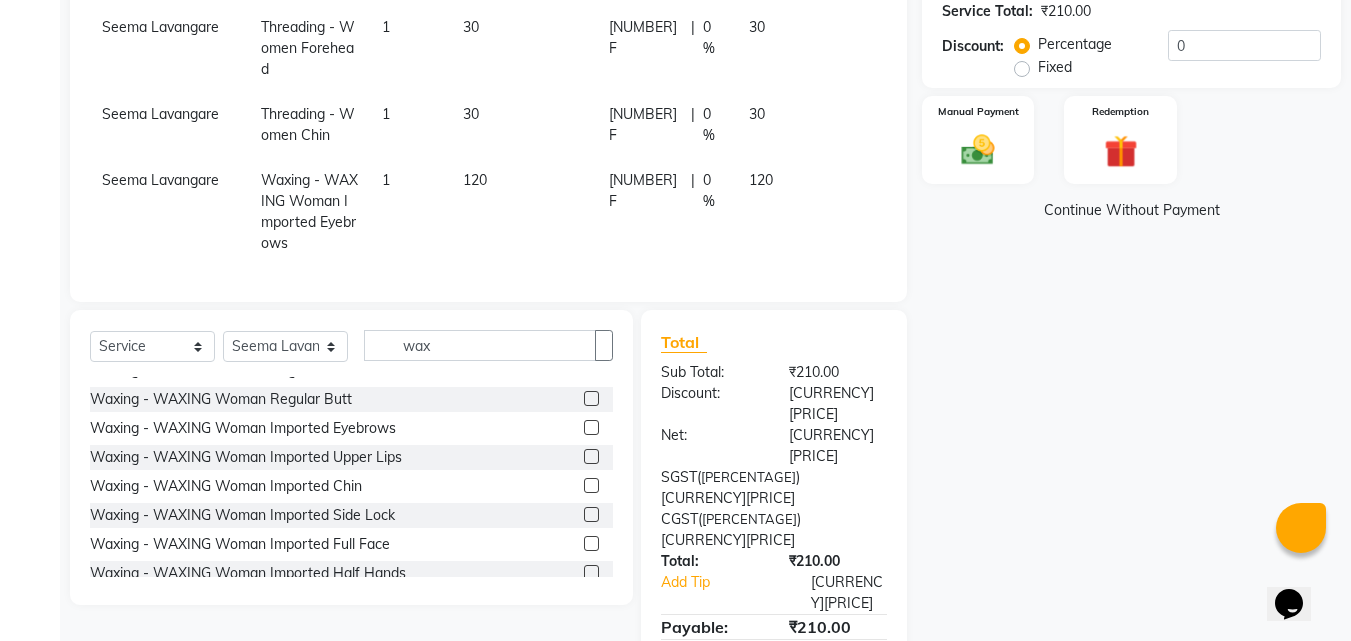 scroll, scrollTop: 113, scrollLeft: 0, axis: vertical 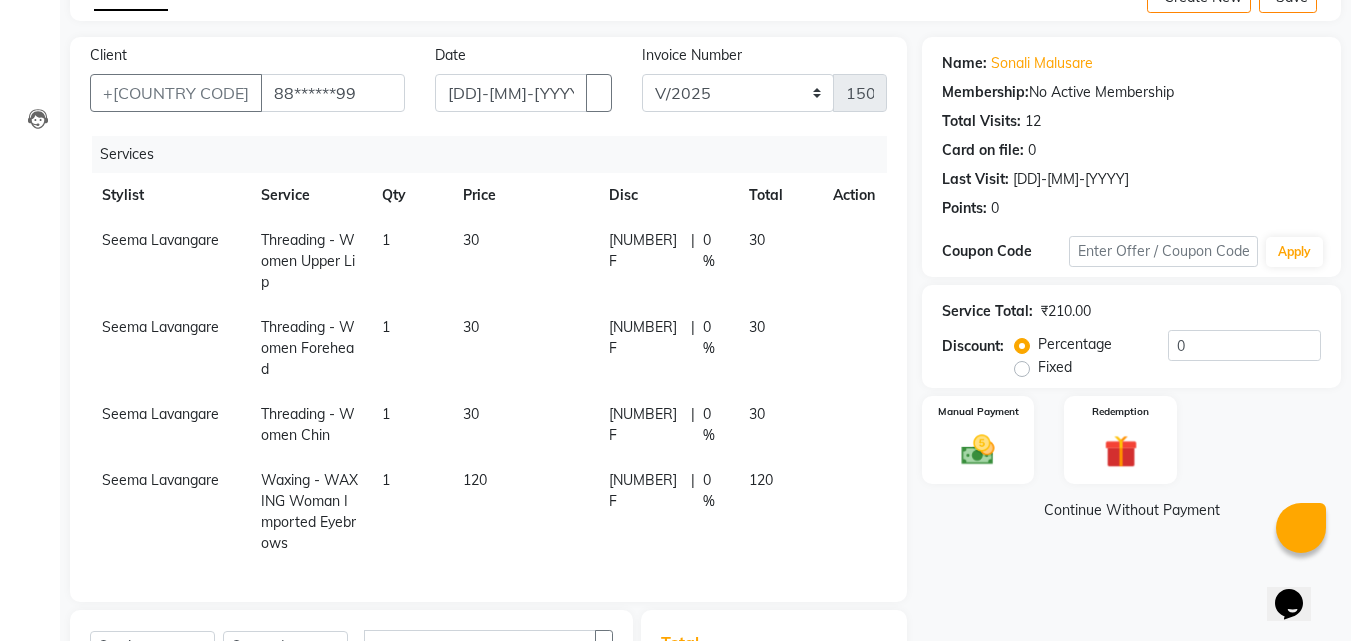 click at bounding box center [841, 230] 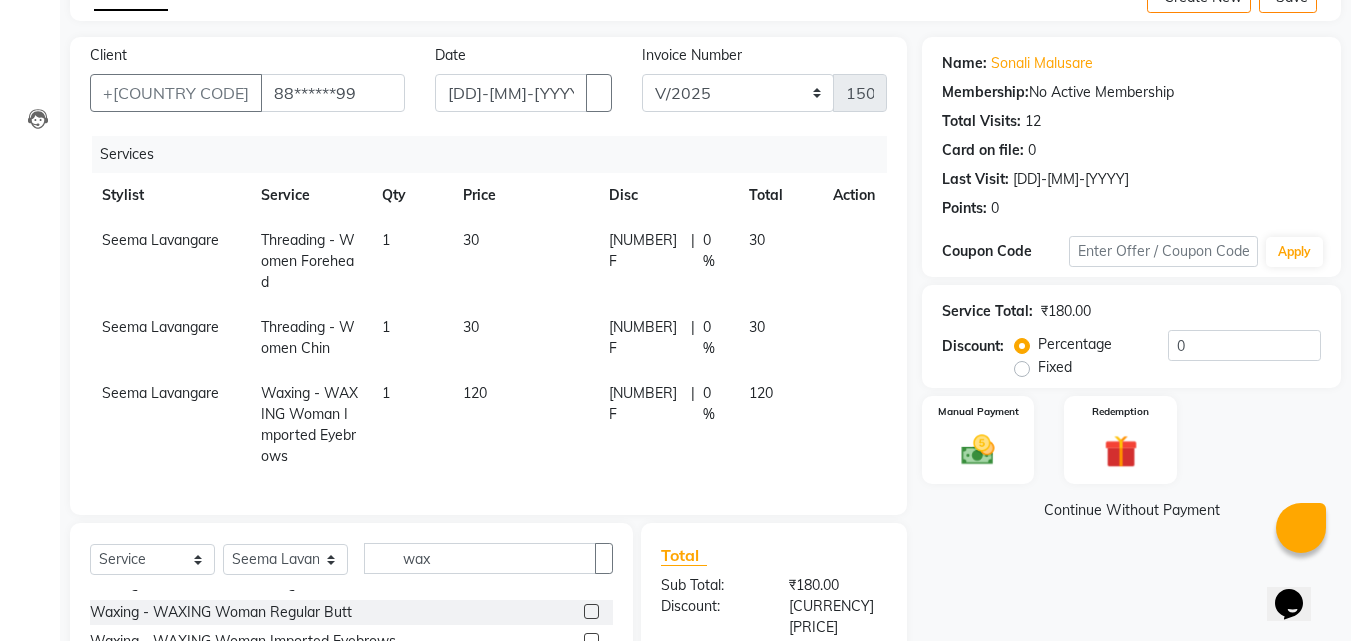 scroll, scrollTop: 334, scrollLeft: 0, axis: vertical 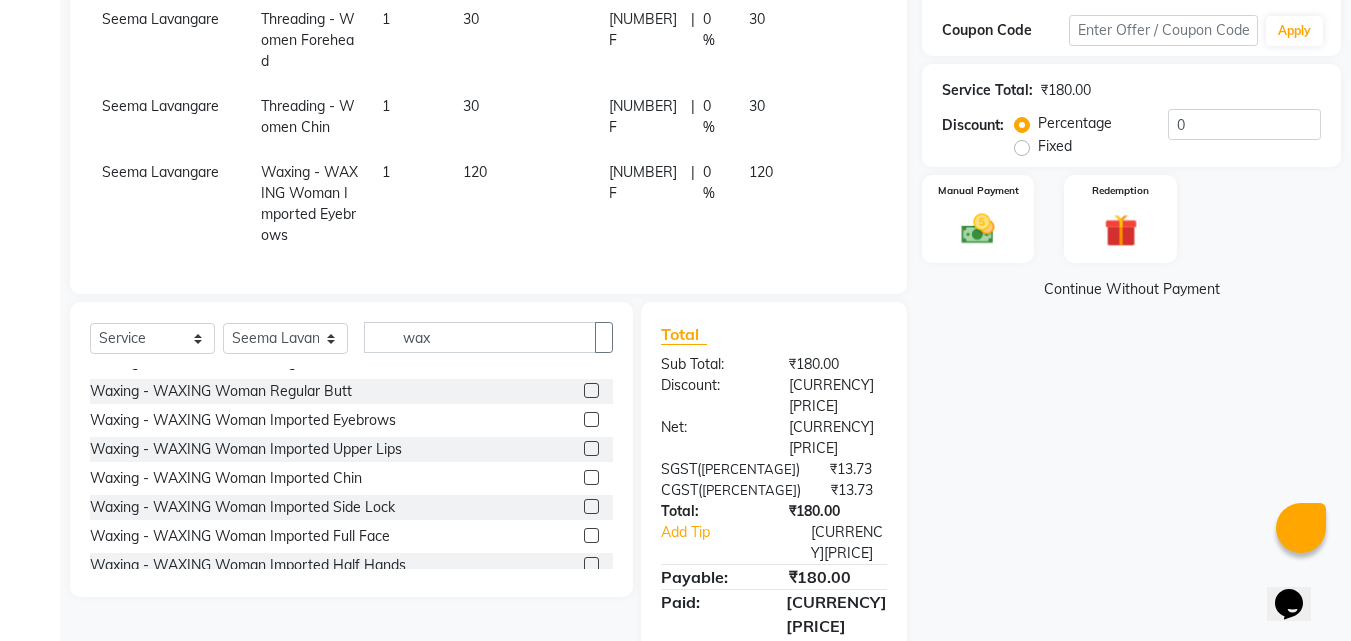 click at bounding box center [591, 448] 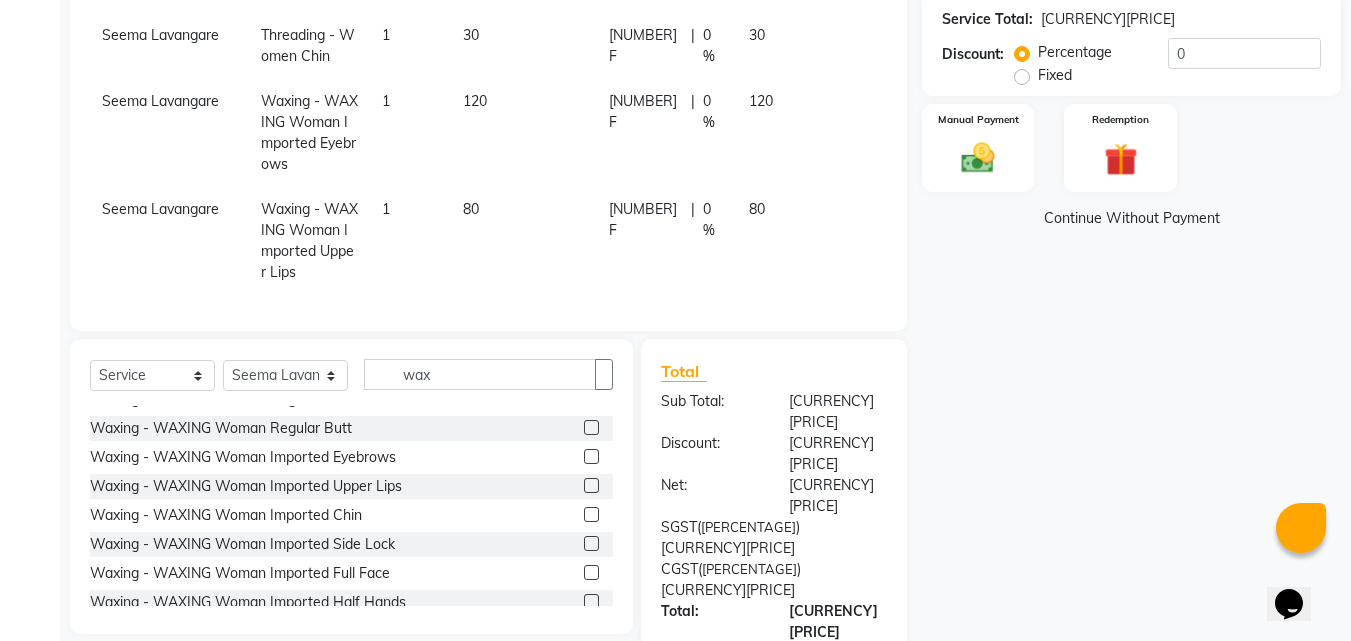 scroll, scrollTop: 442, scrollLeft: 0, axis: vertical 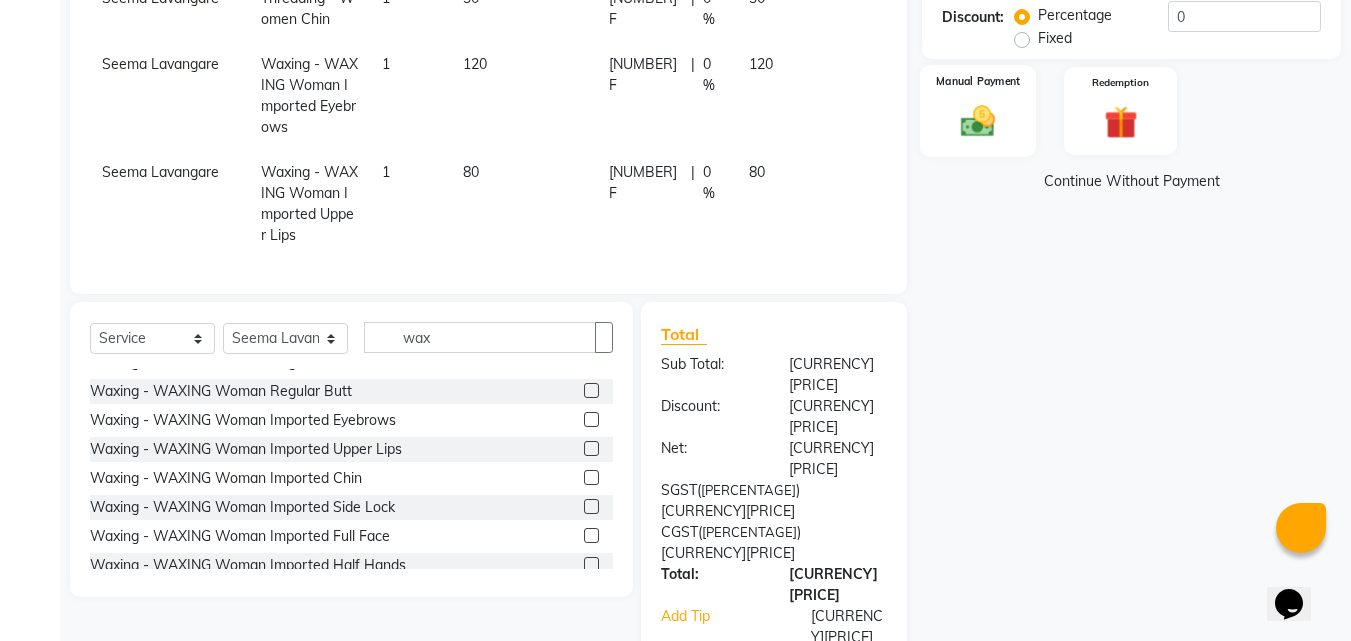 drag, startPoint x: 999, startPoint y: 102, endPoint x: 944, endPoint y: 135, distance: 64.14047 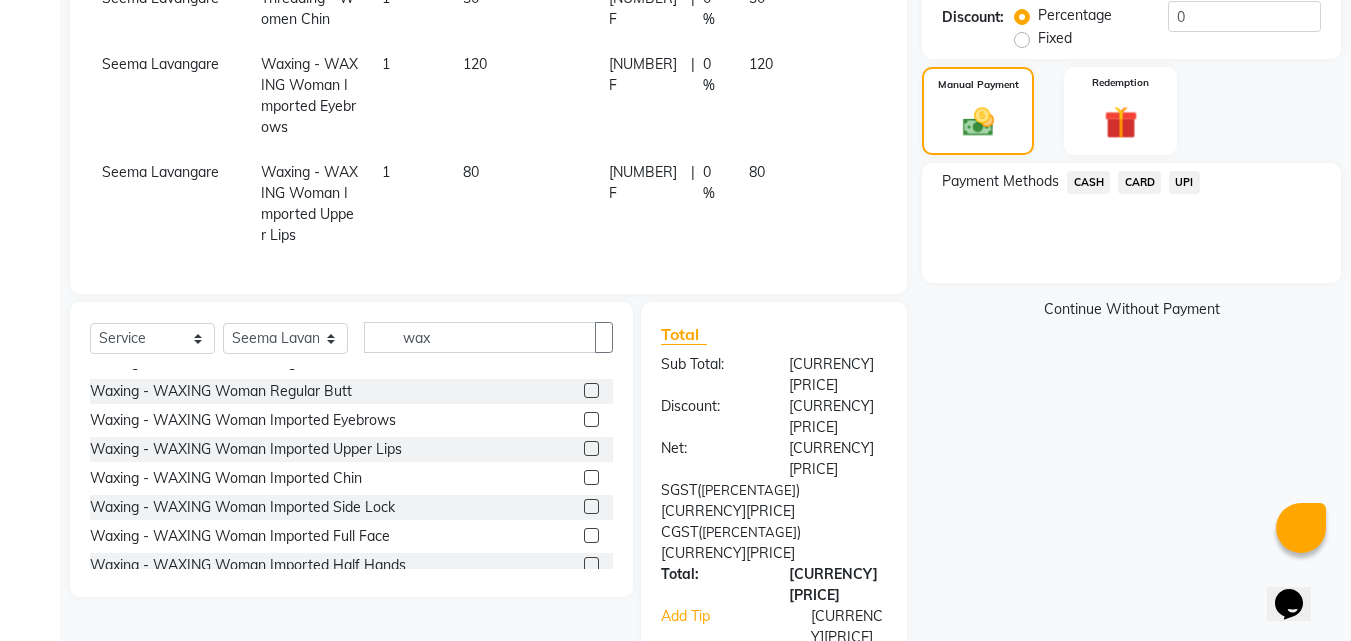 click on "UPI" at bounding box center [1088, 182] 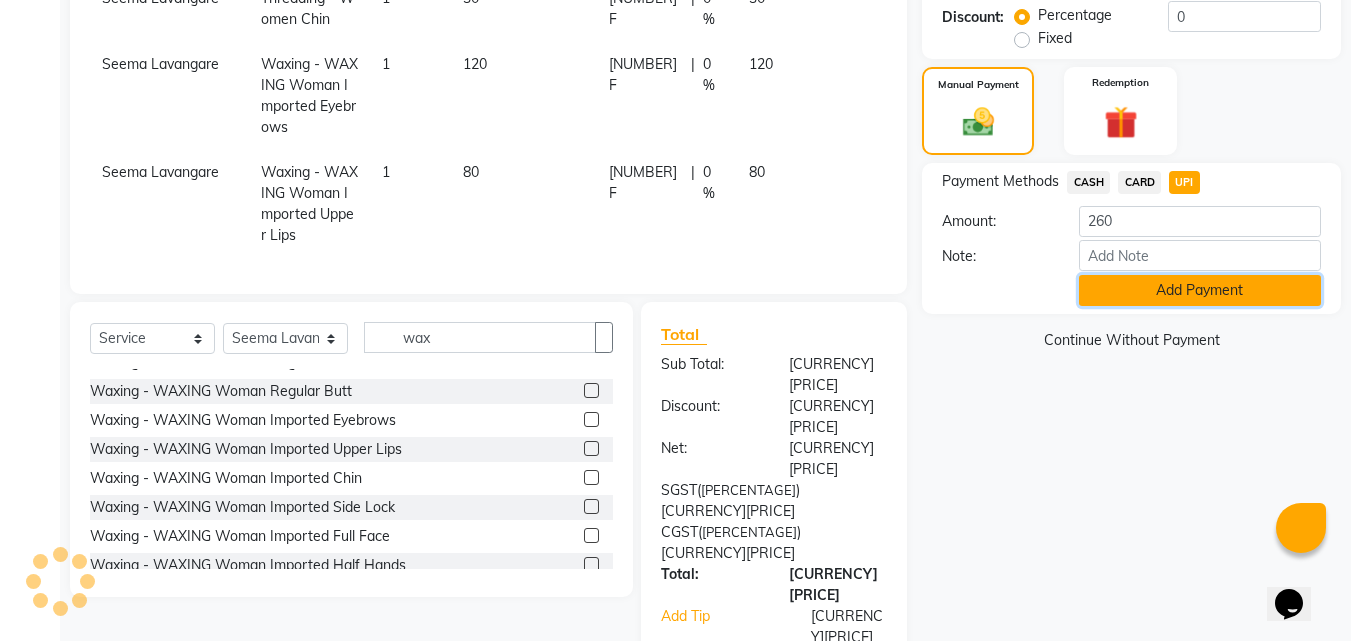 click on "Add Payment" at bounding box center (1200, 290) 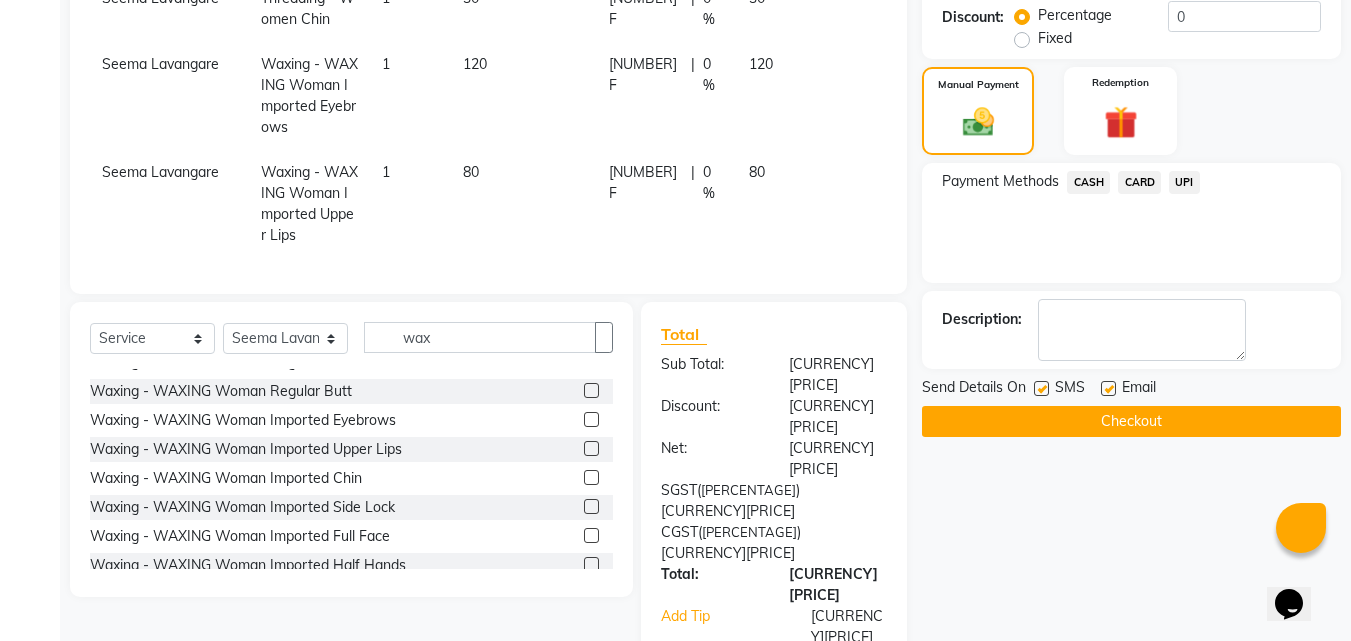 click at bounding box center [1041, 388] 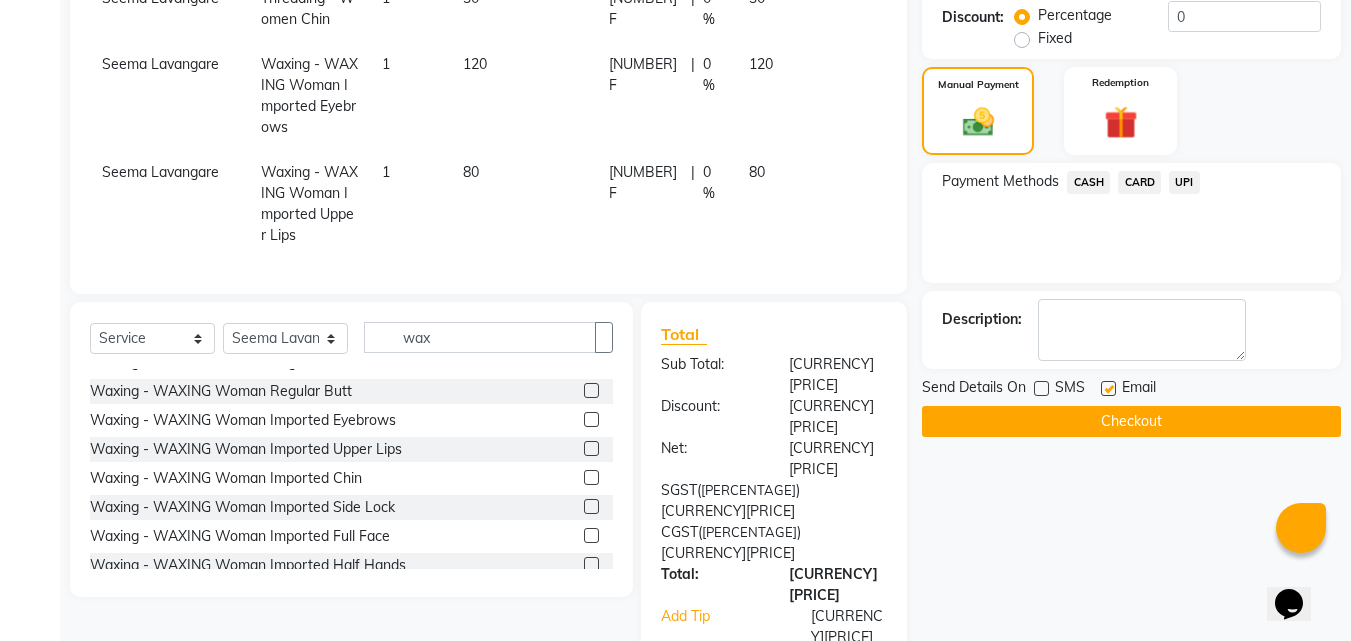 click at bounding box center [1108, 388] 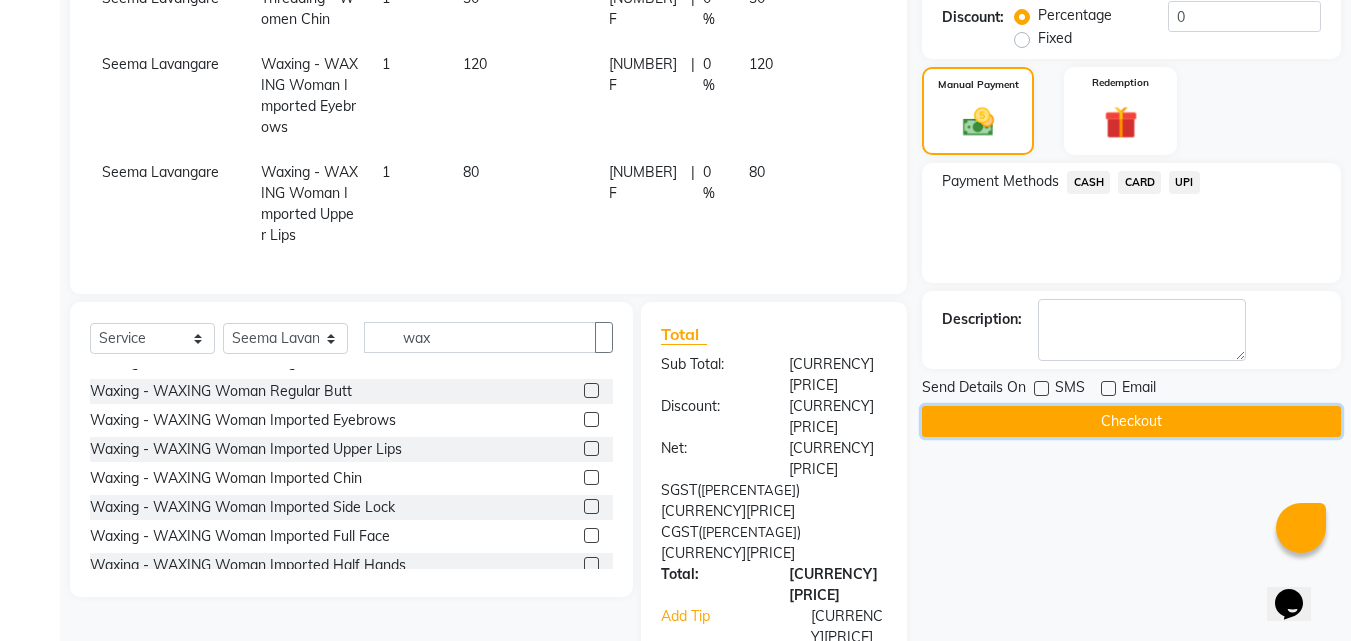 click on "Checkout" at bounding box center (1131, 421) 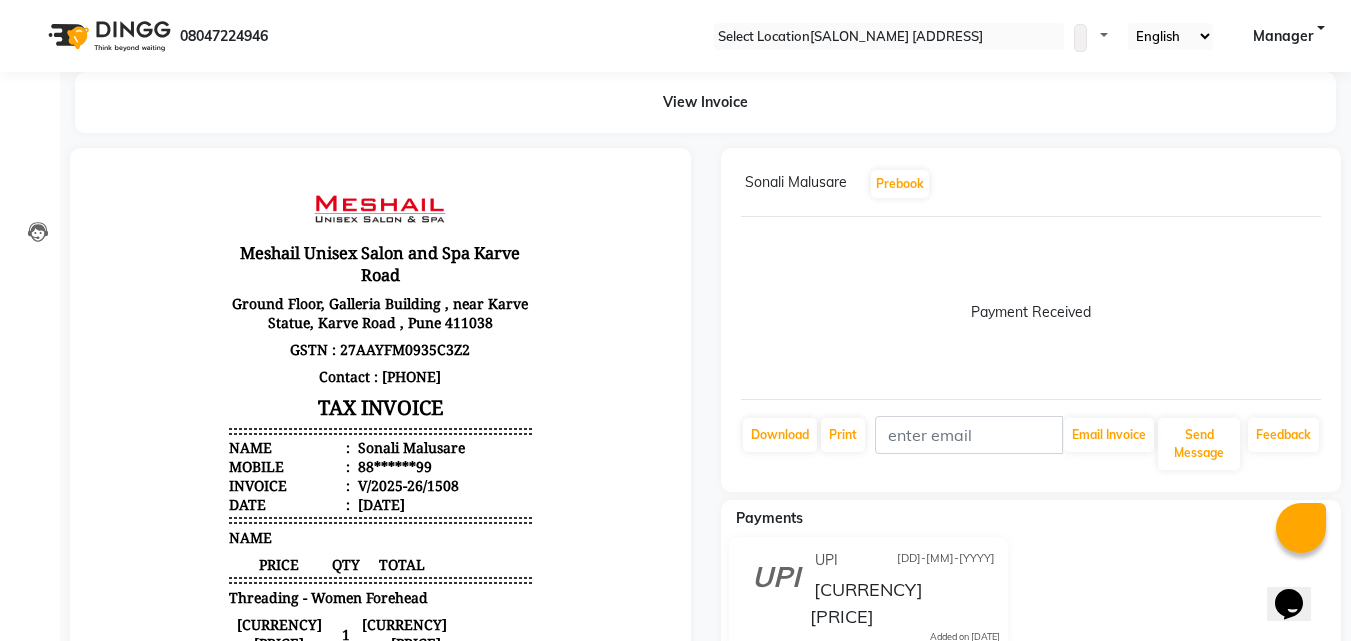 scroll, scrollTop: 16, scrollLeft: 0, axis: vertical 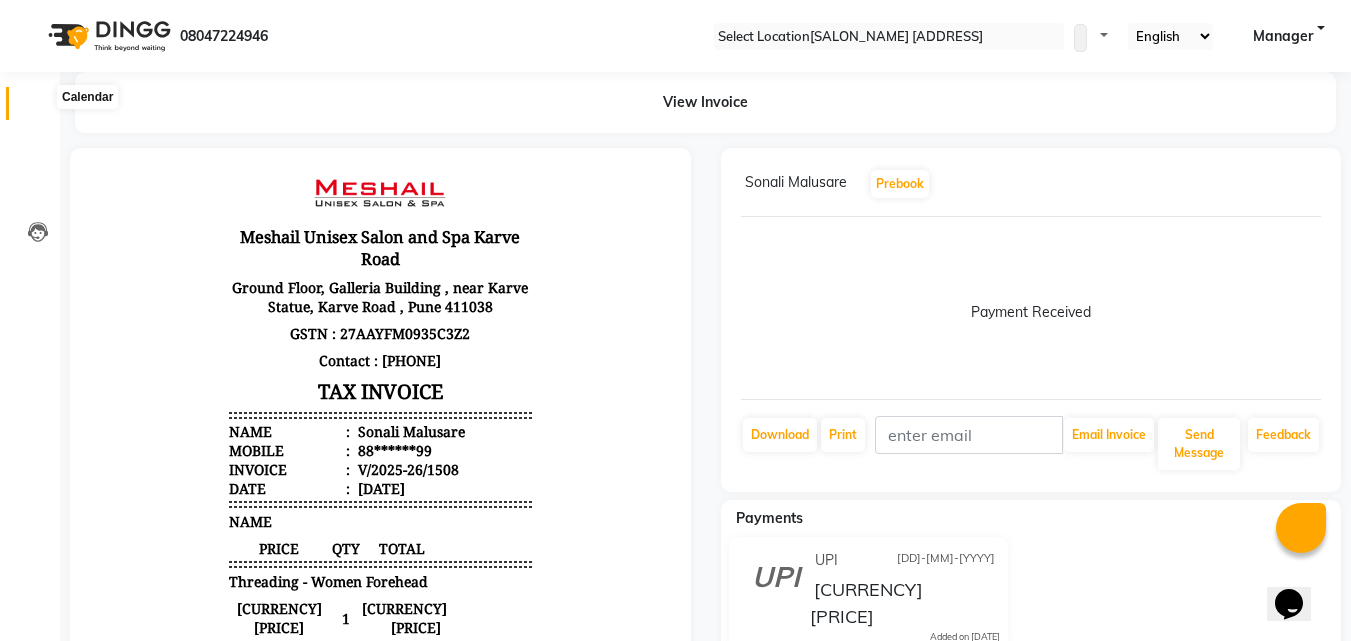 click at bounding box center [37, 108] 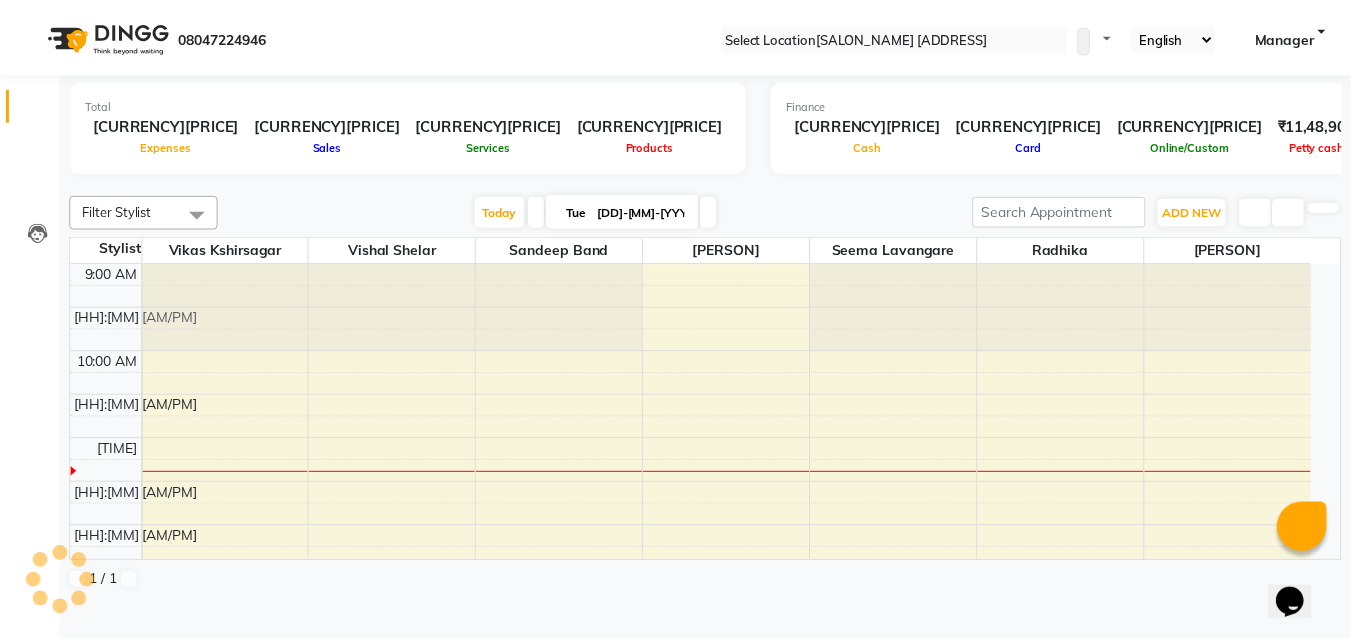 scroll, scrollTop: 0, scrollLeft: 0, axis: both 